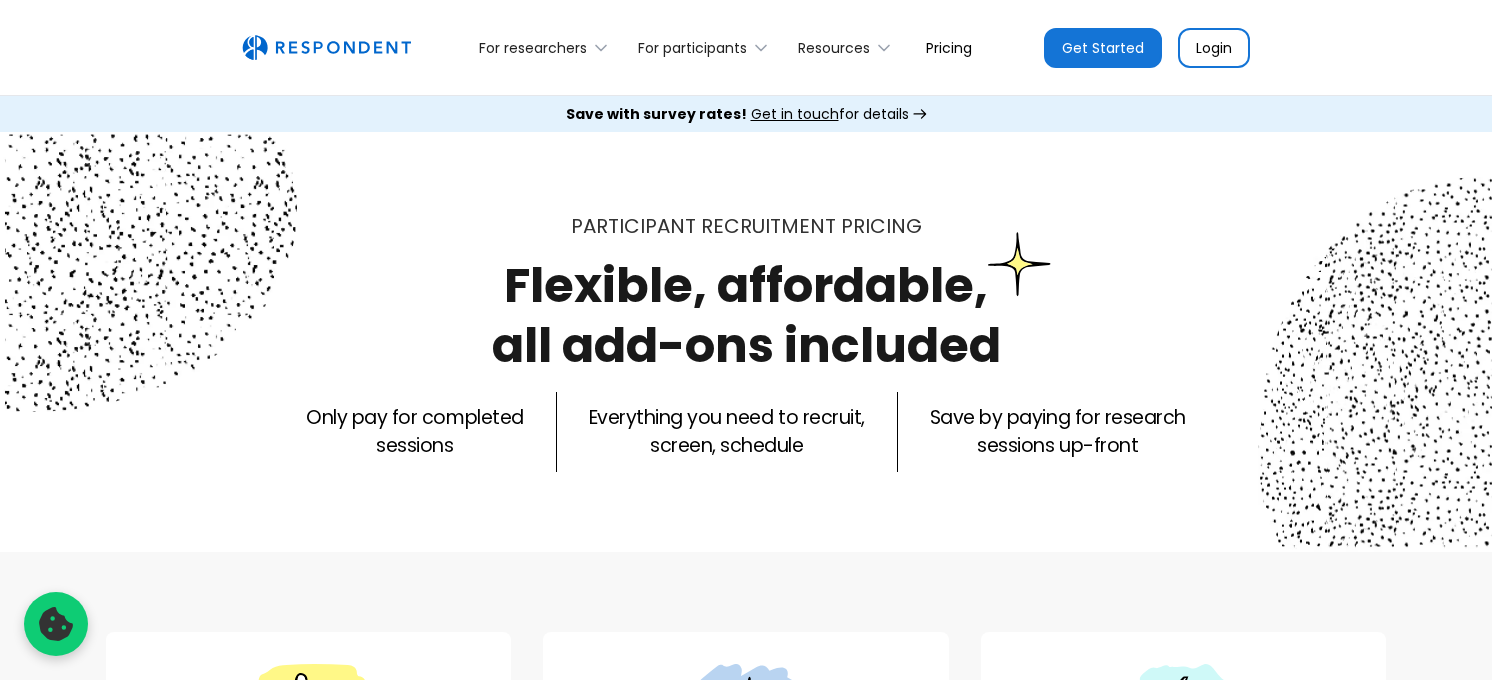 scroll, scrollTop: 600, scrollLeft: 0, axis: vertical 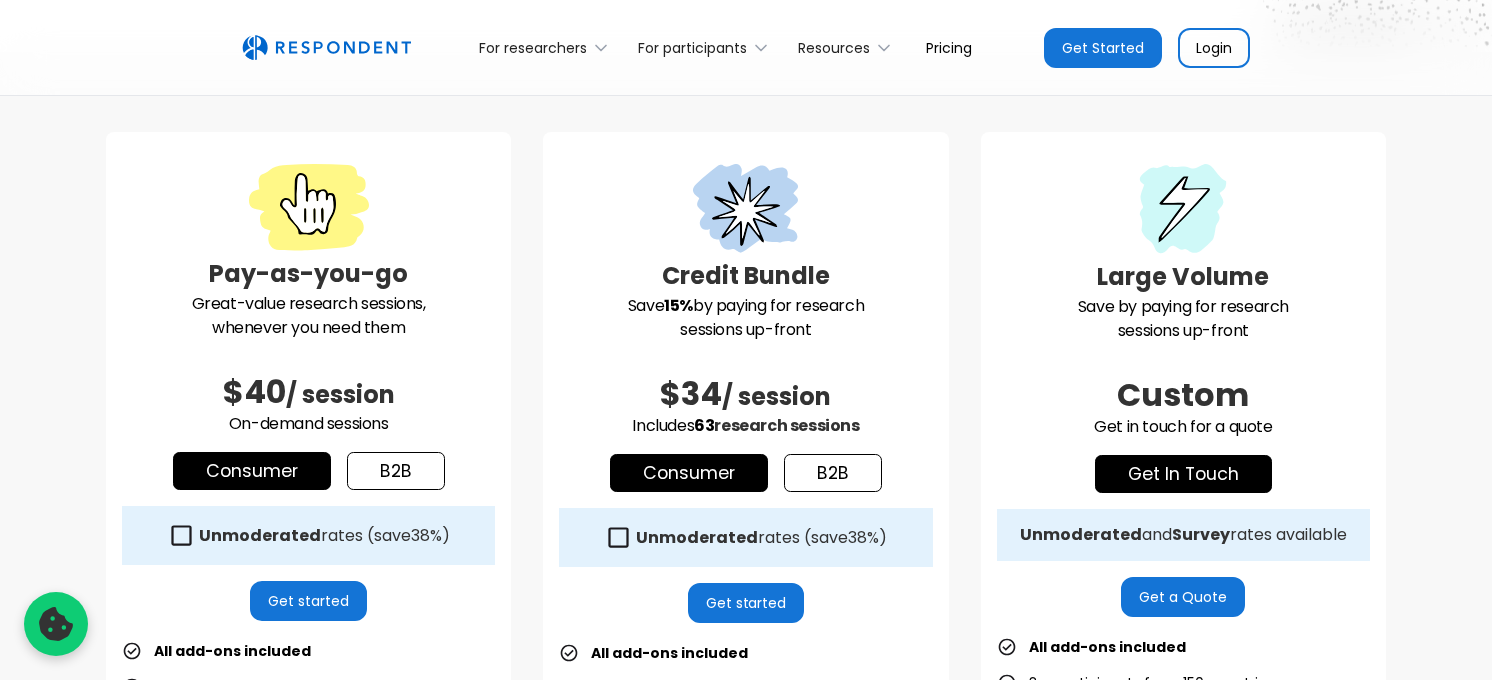 click on "Get Started" at bounding box center [1103, 48] 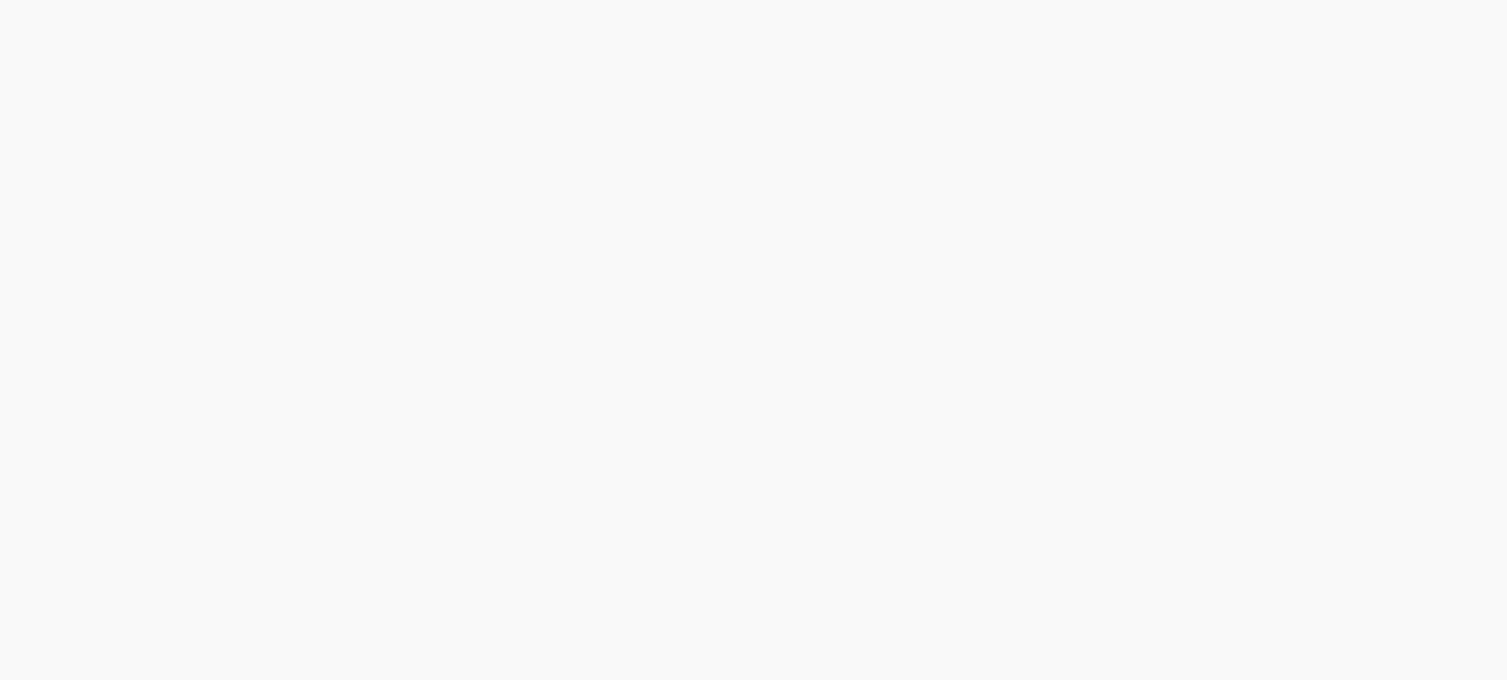scroll, scrollTop: 0, scrollLeft: 0, axis: both 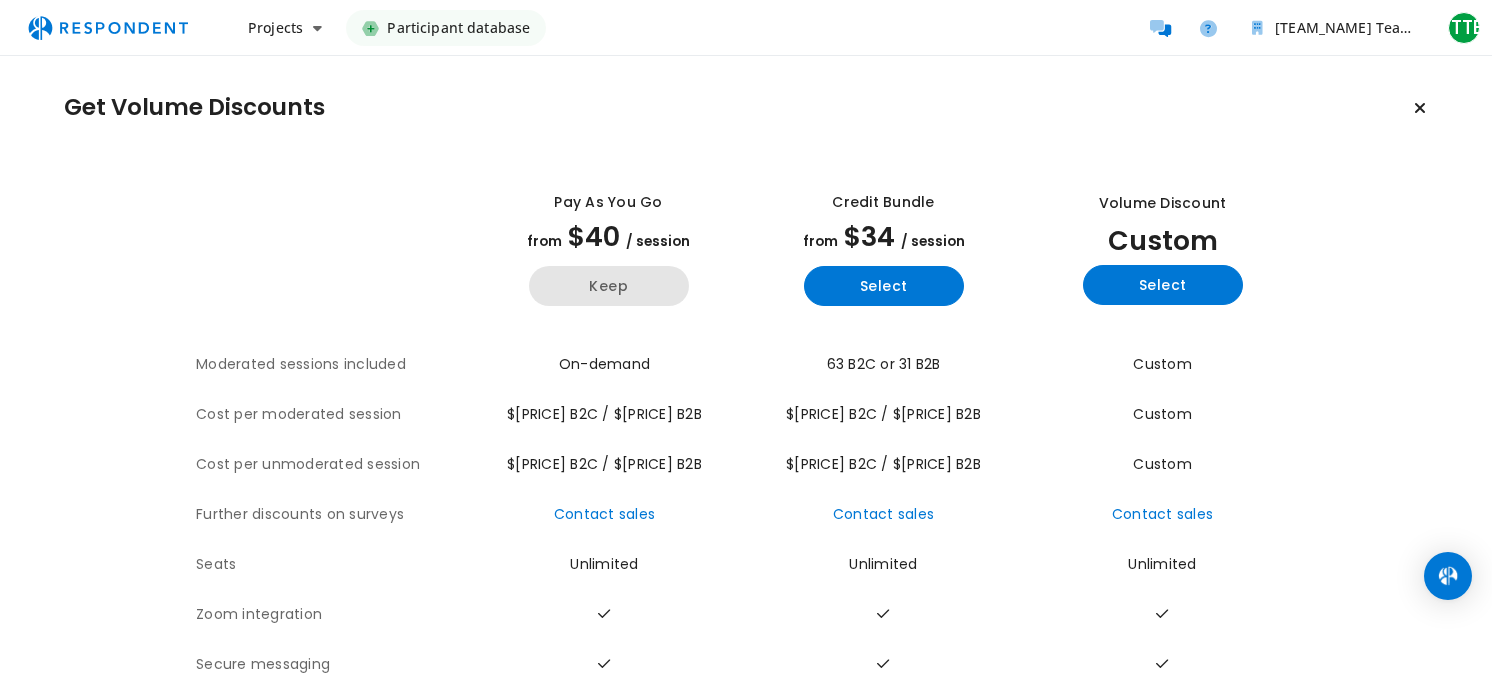 click on "Keep" at bounding box center [609, 286] 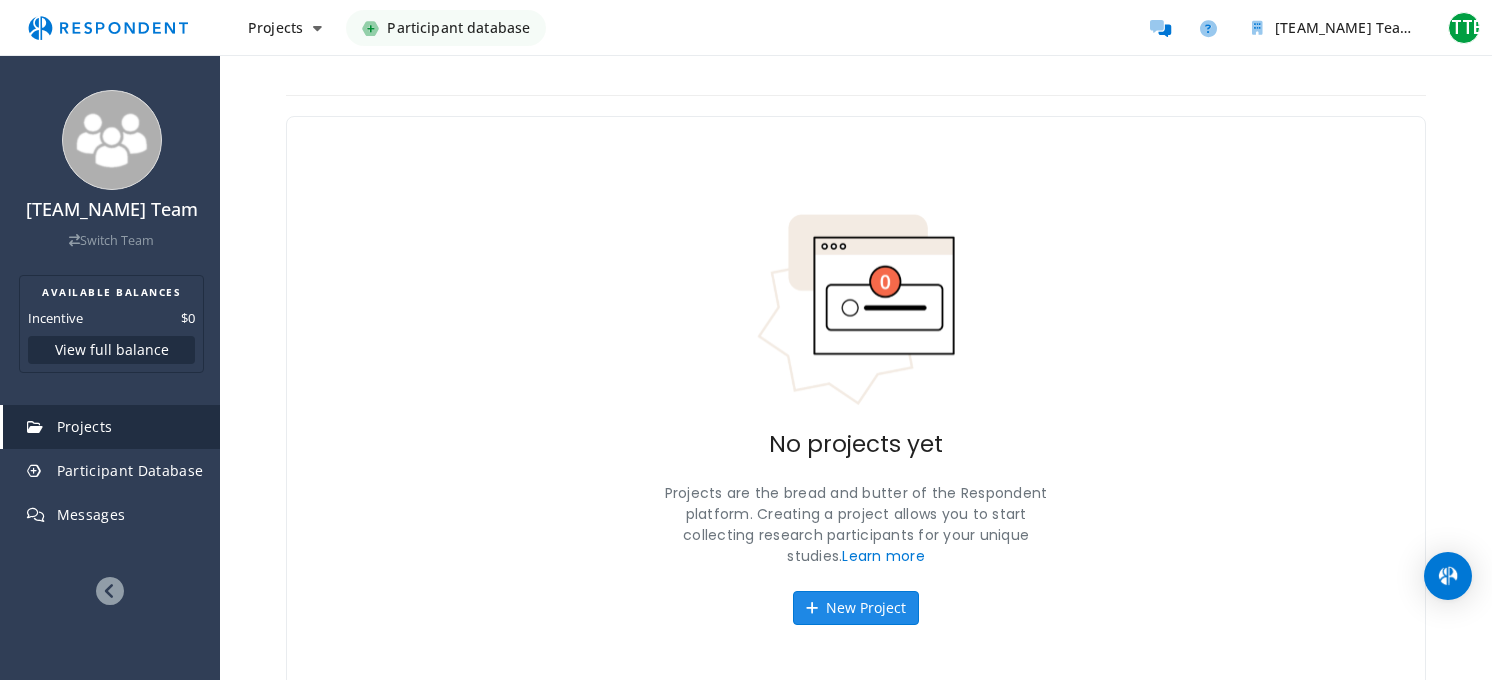 click on "New Project" at bounding box center (856, 608) 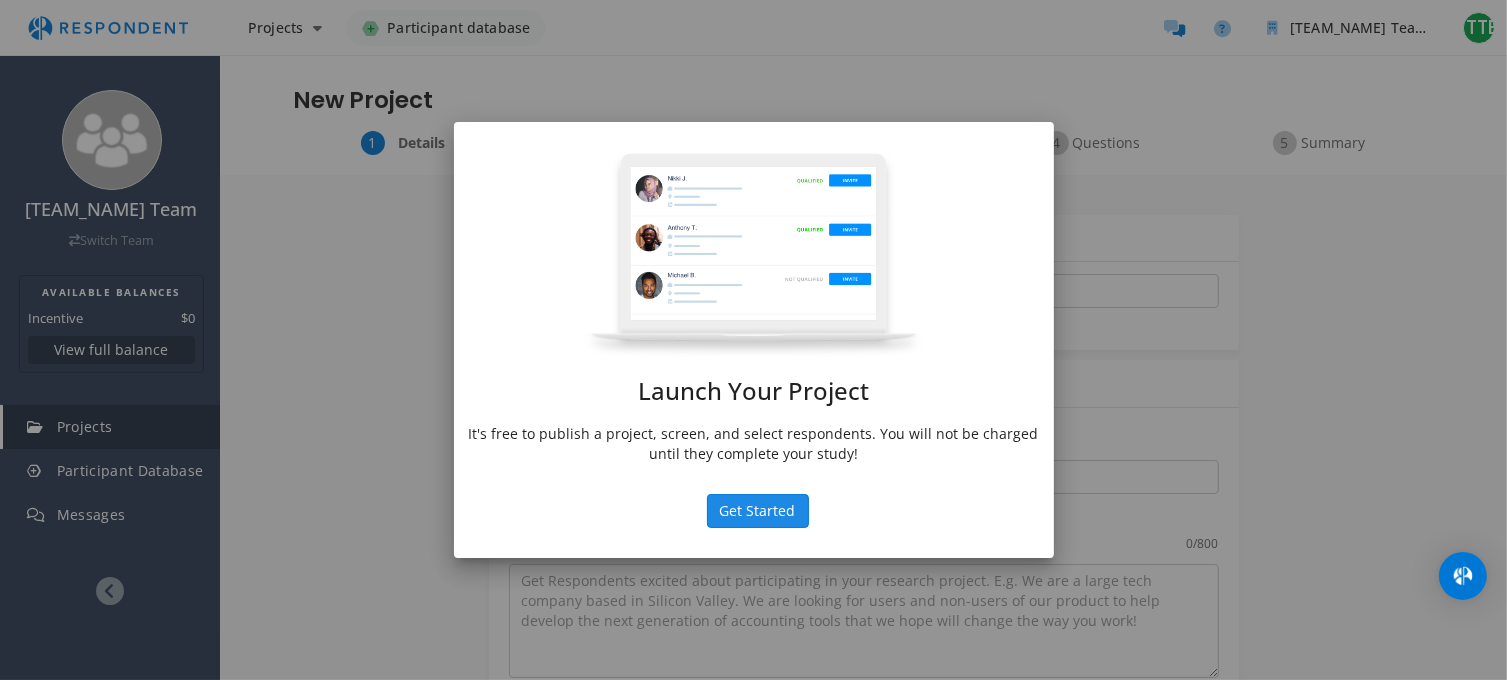 click on "Launch Your Project    It's free to publish a project, screen, and select respondents. You will not be charged until they complete your study!           Get Started" at bounding box center [754, 340] 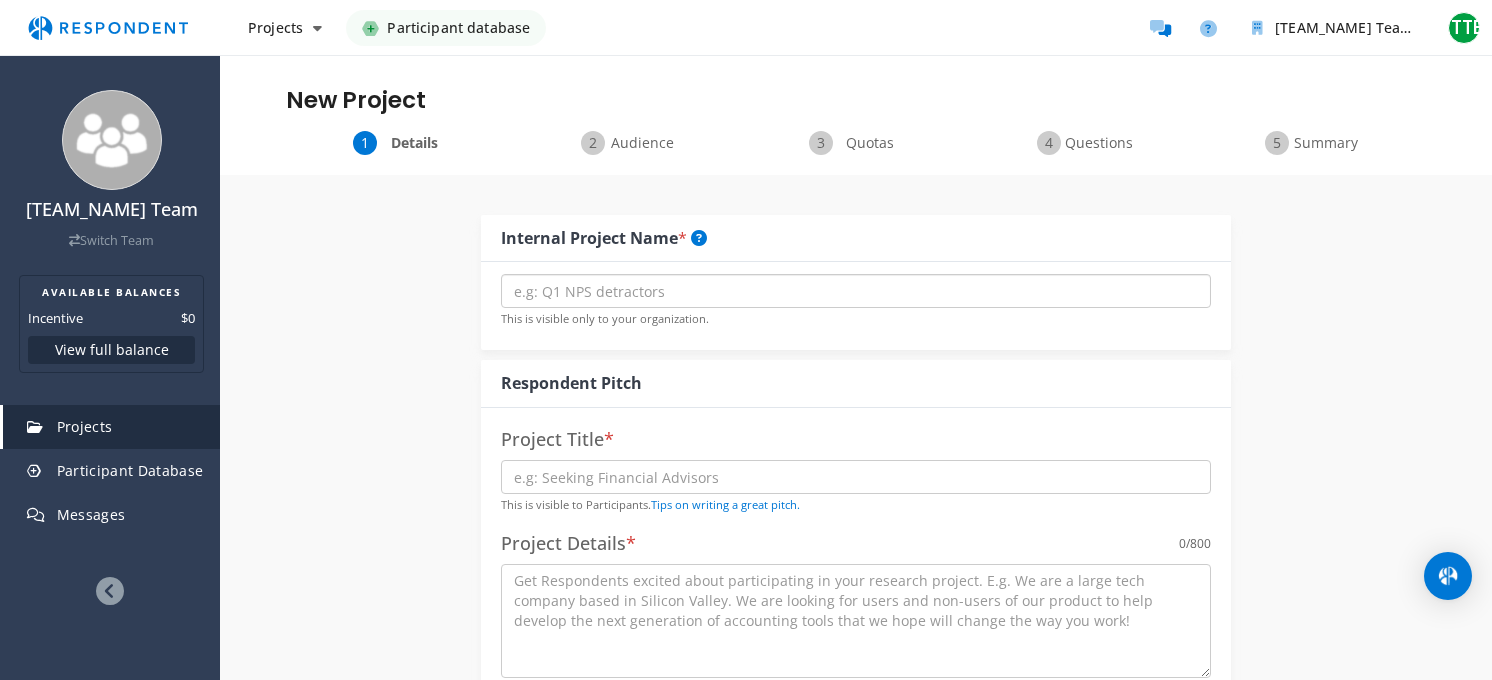 click at bounding box center [856, 291] 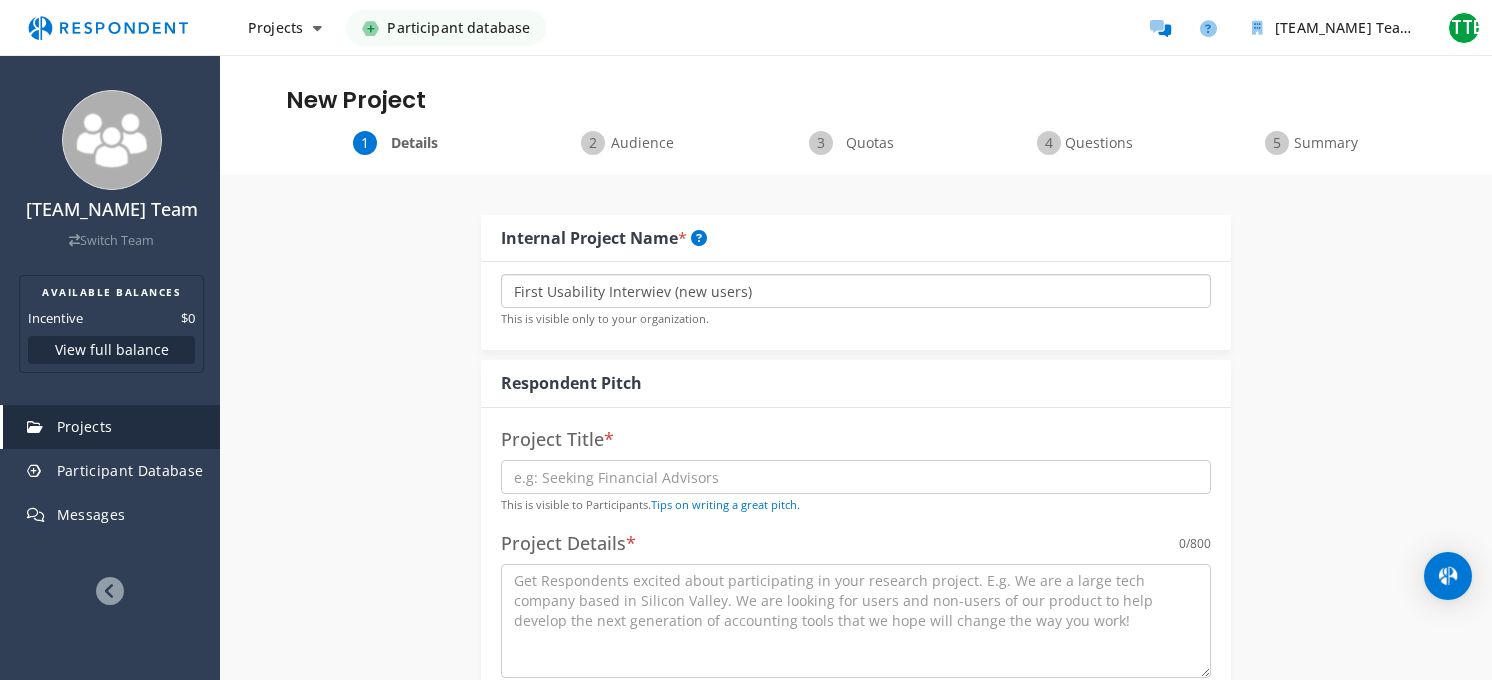 type on "First Usability Interwiev (new users)" 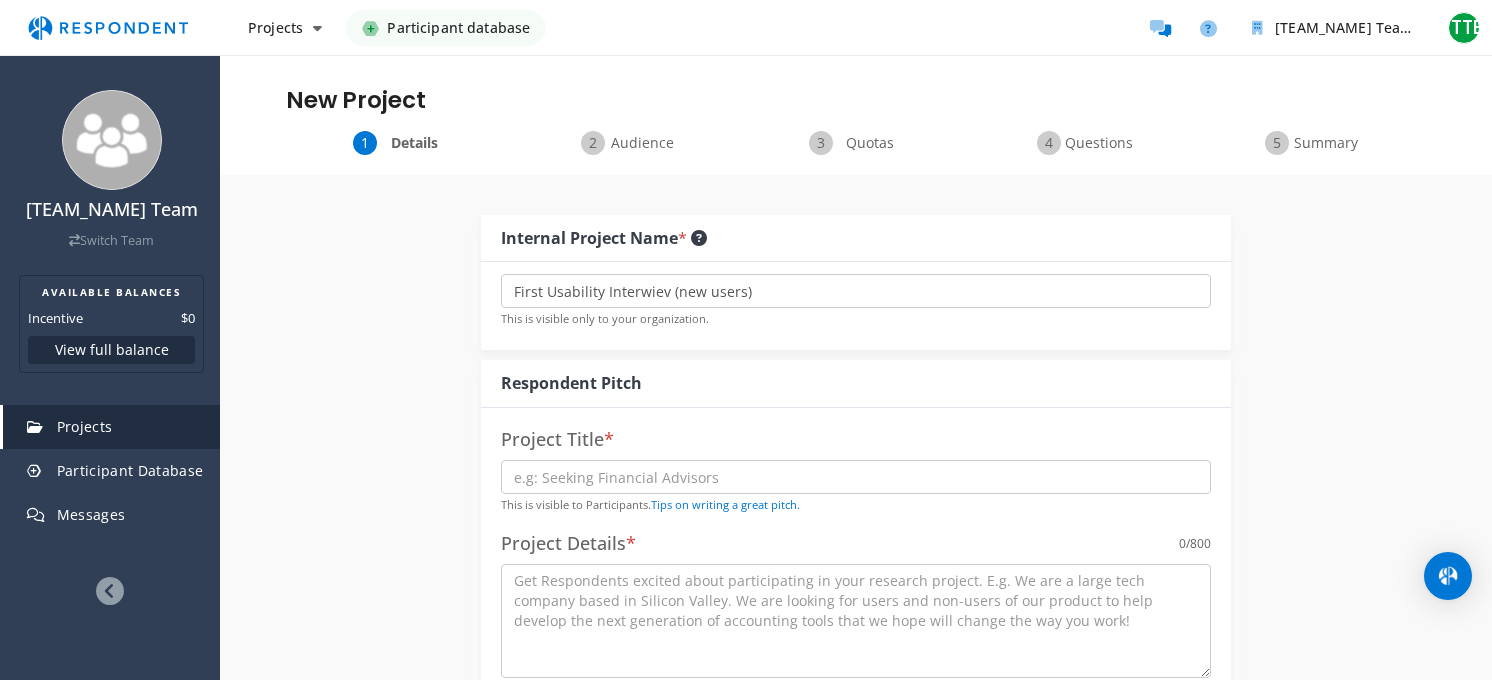 click at bounding box center [699, 238] 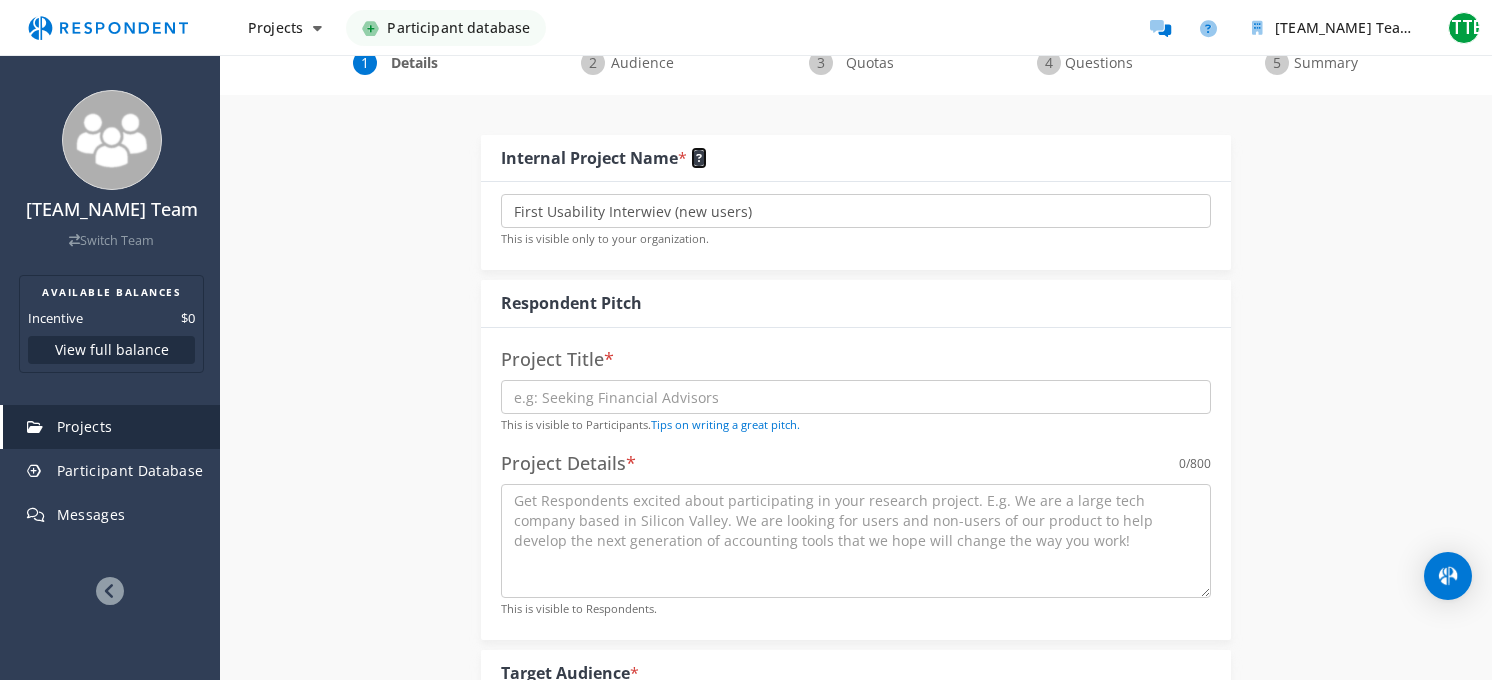 scroll, scrollTop: 200, scrollLeft: 0, axis: vertical 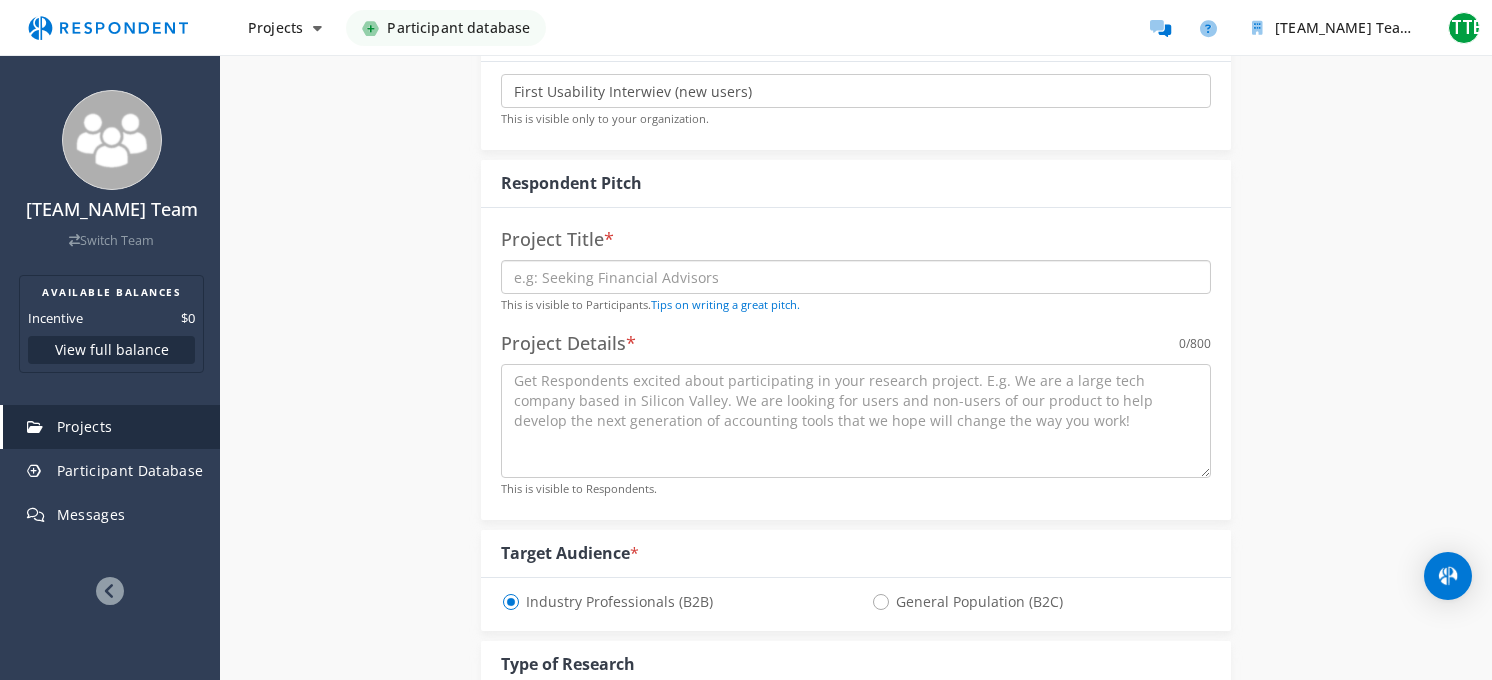 click at bounding box center (856, 277) 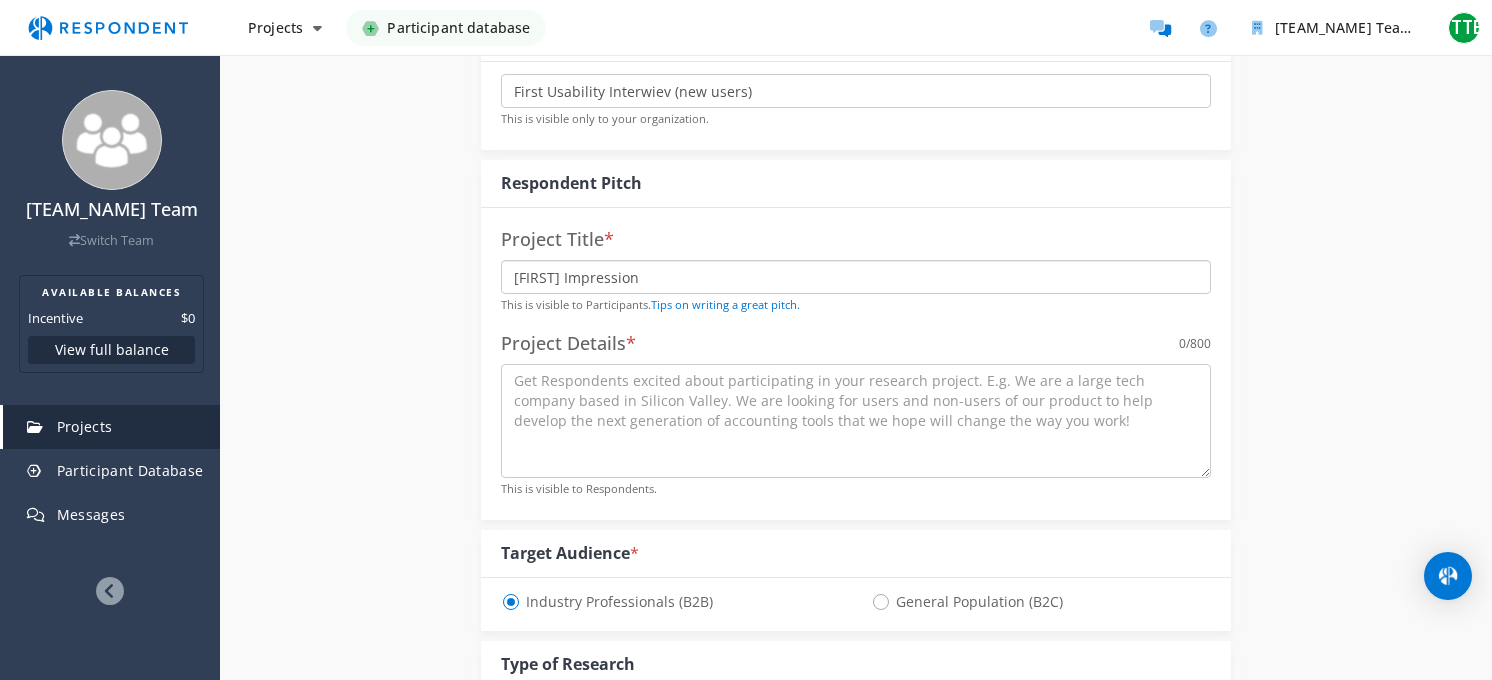 type on "[FIRST] Impression" 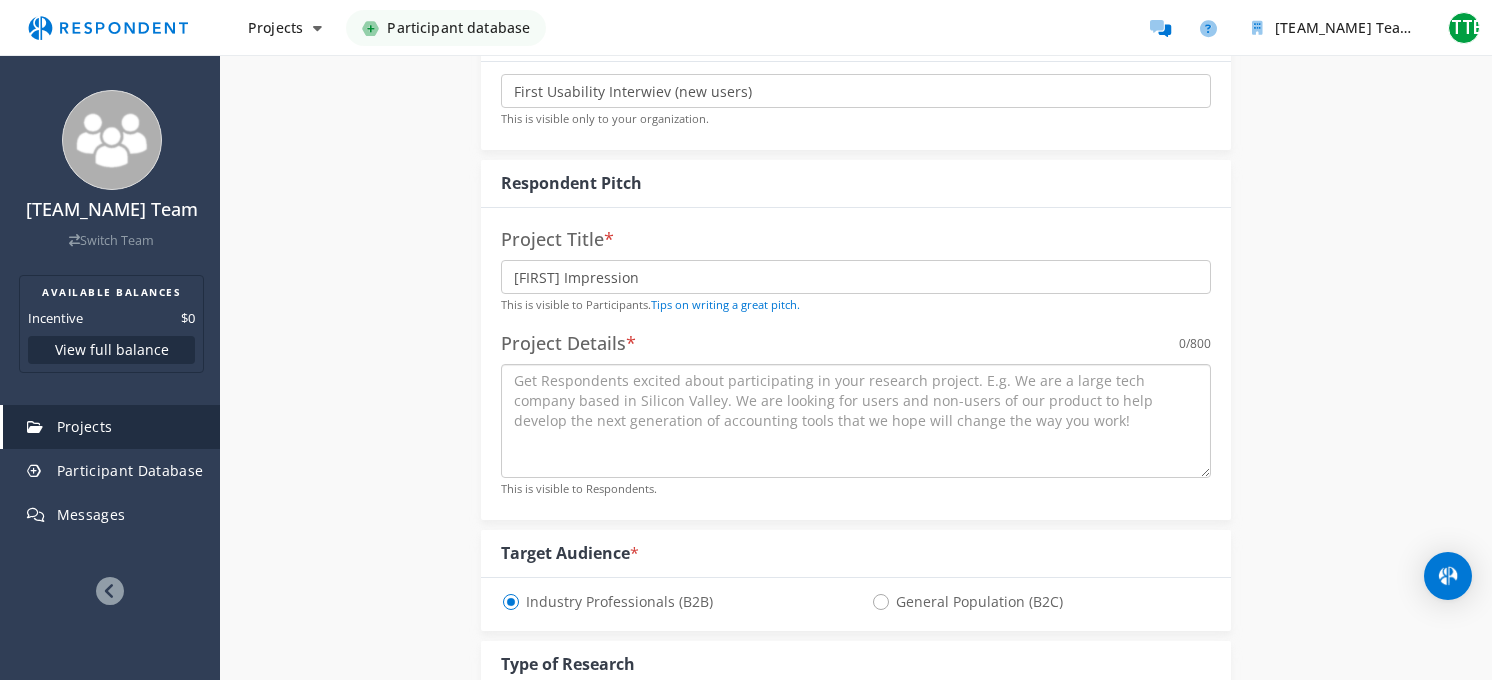 click at bounding box center (856, 421) 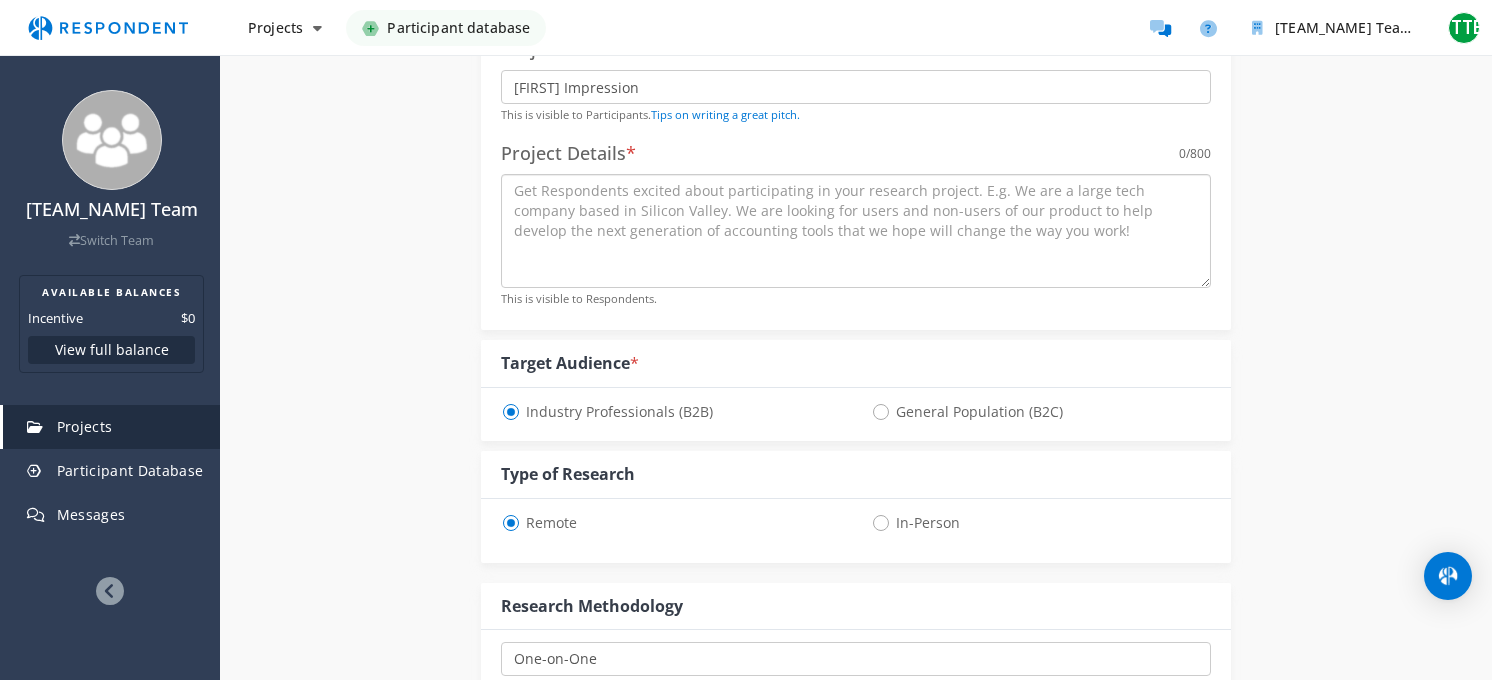 scroll, scrollTop: 400, scrollLeft: 0, axis: vertical 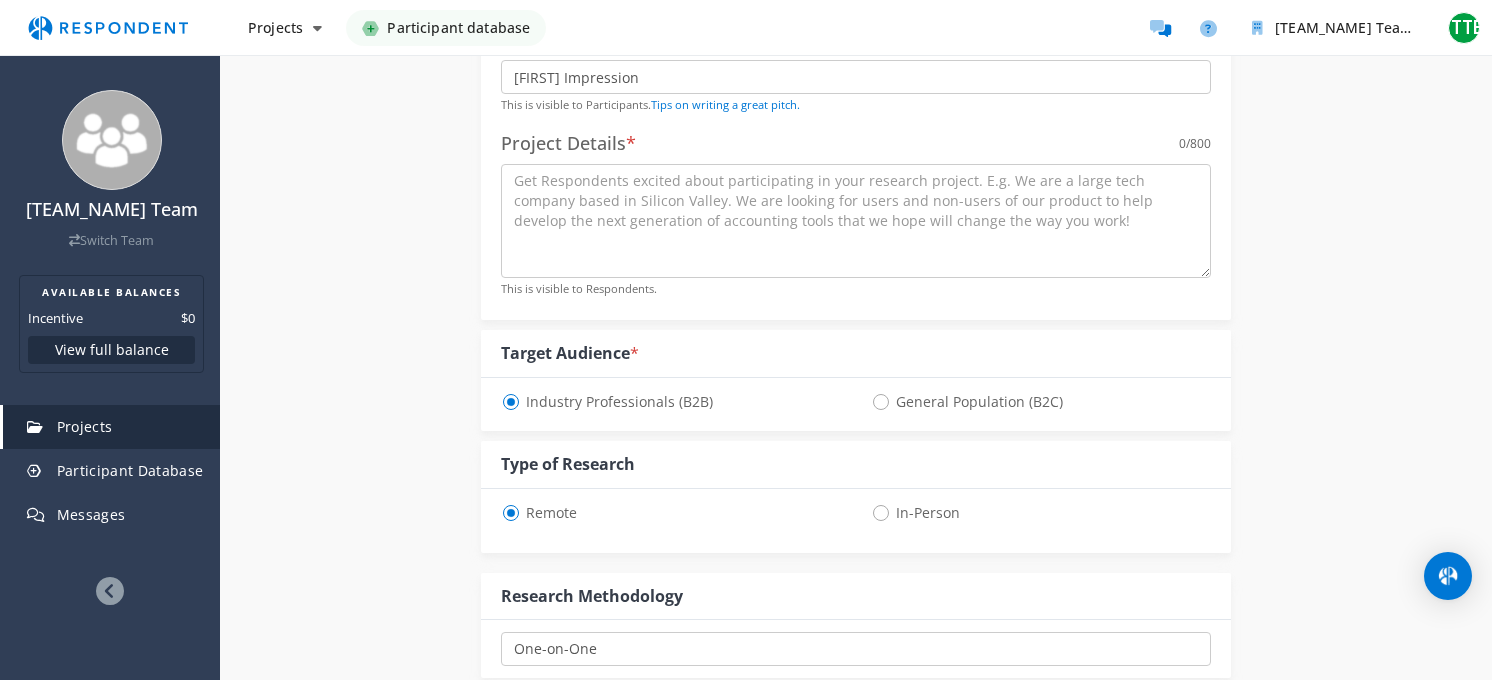 click on "General Population (B2C)" at bounding box center (967, 402) 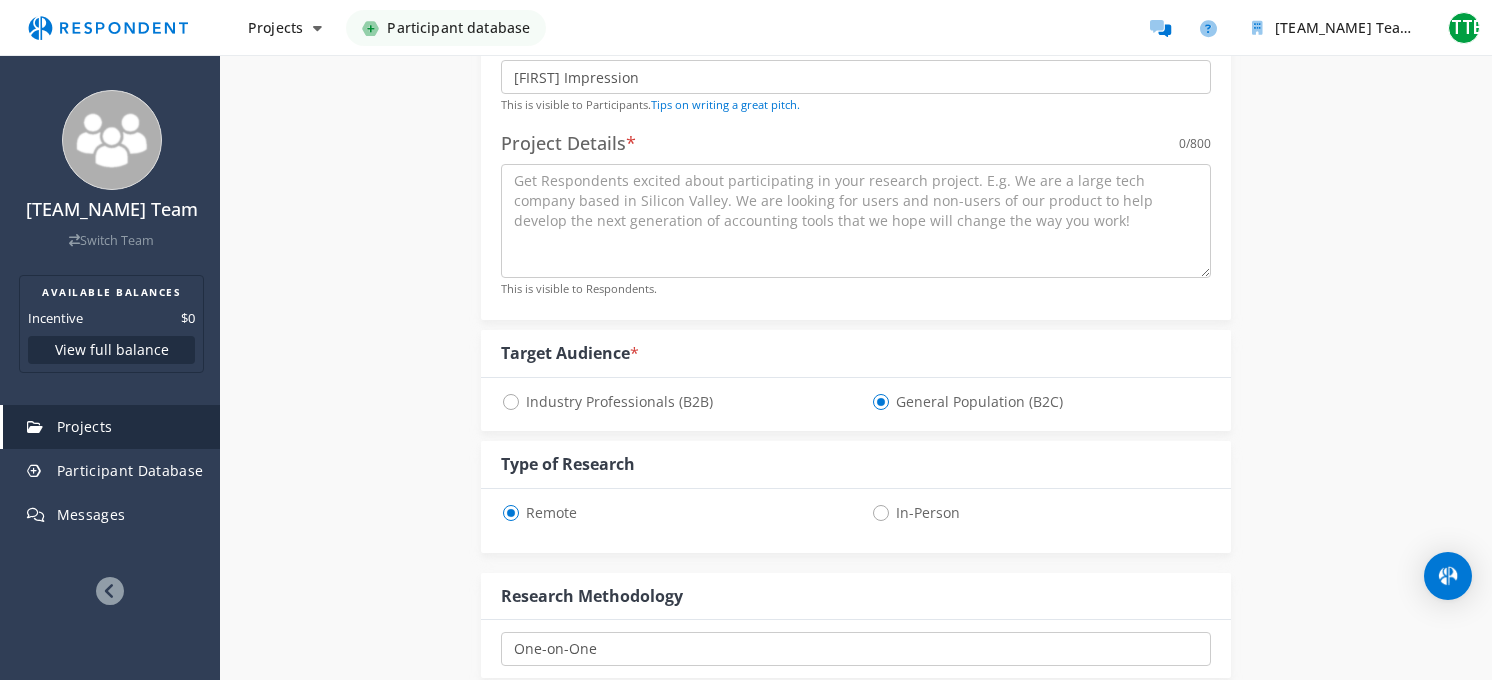 select on "number:125" 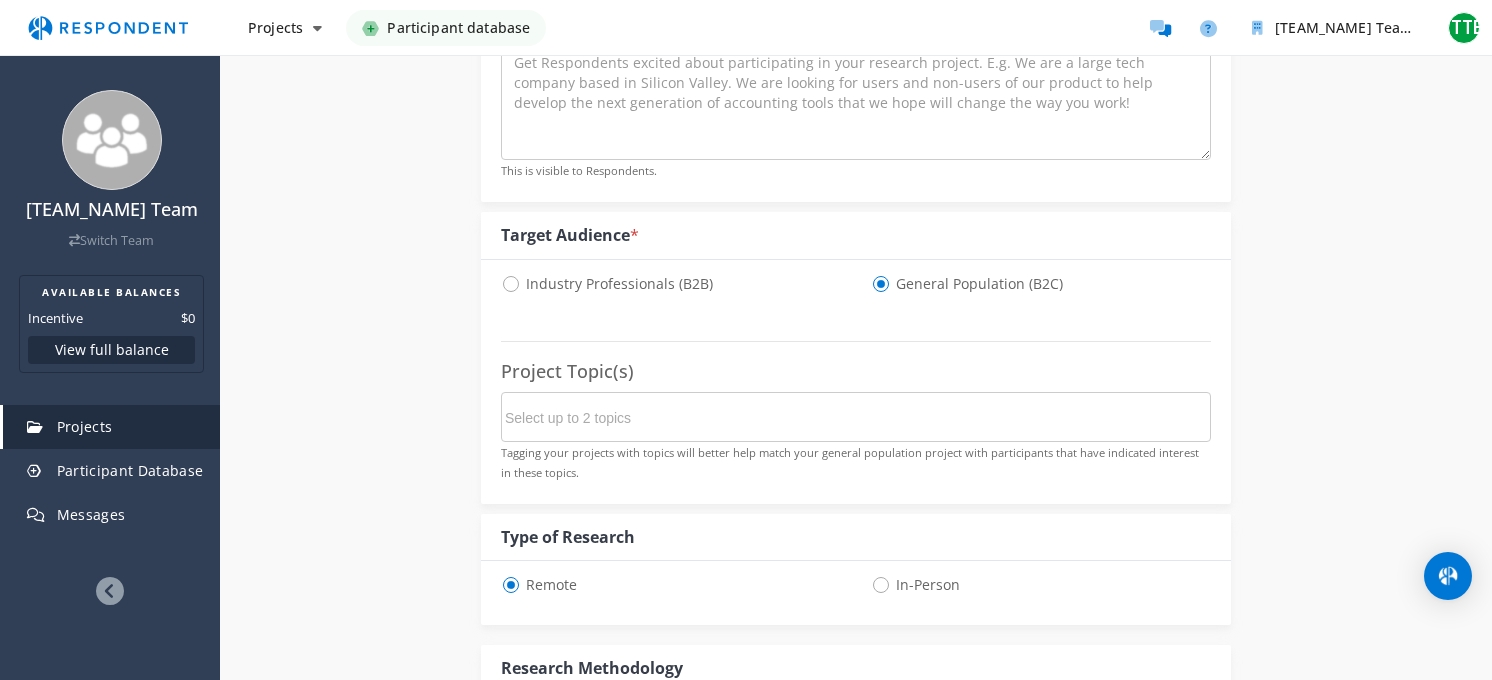 scroll, scrollTop: 700, scrollLeft: 0, axis: vertical 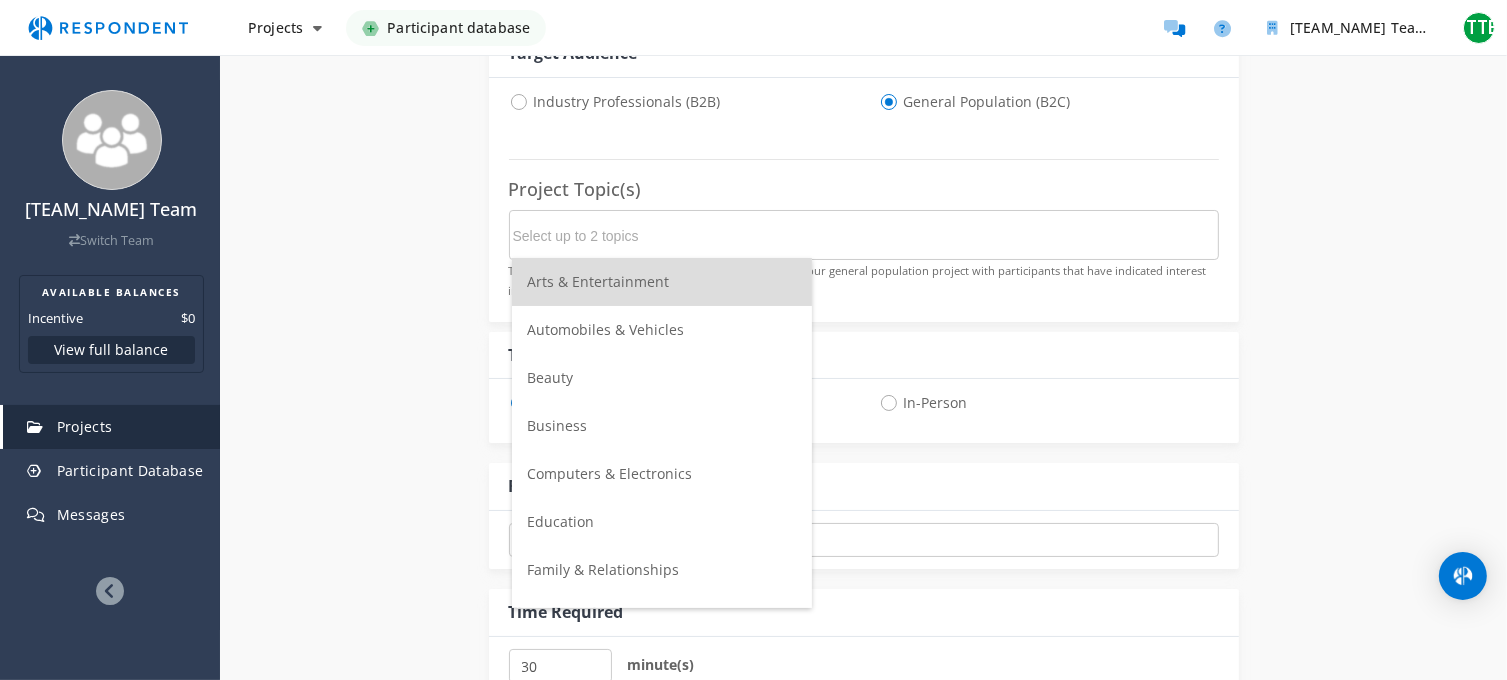 click at bounding box center [663, 236] 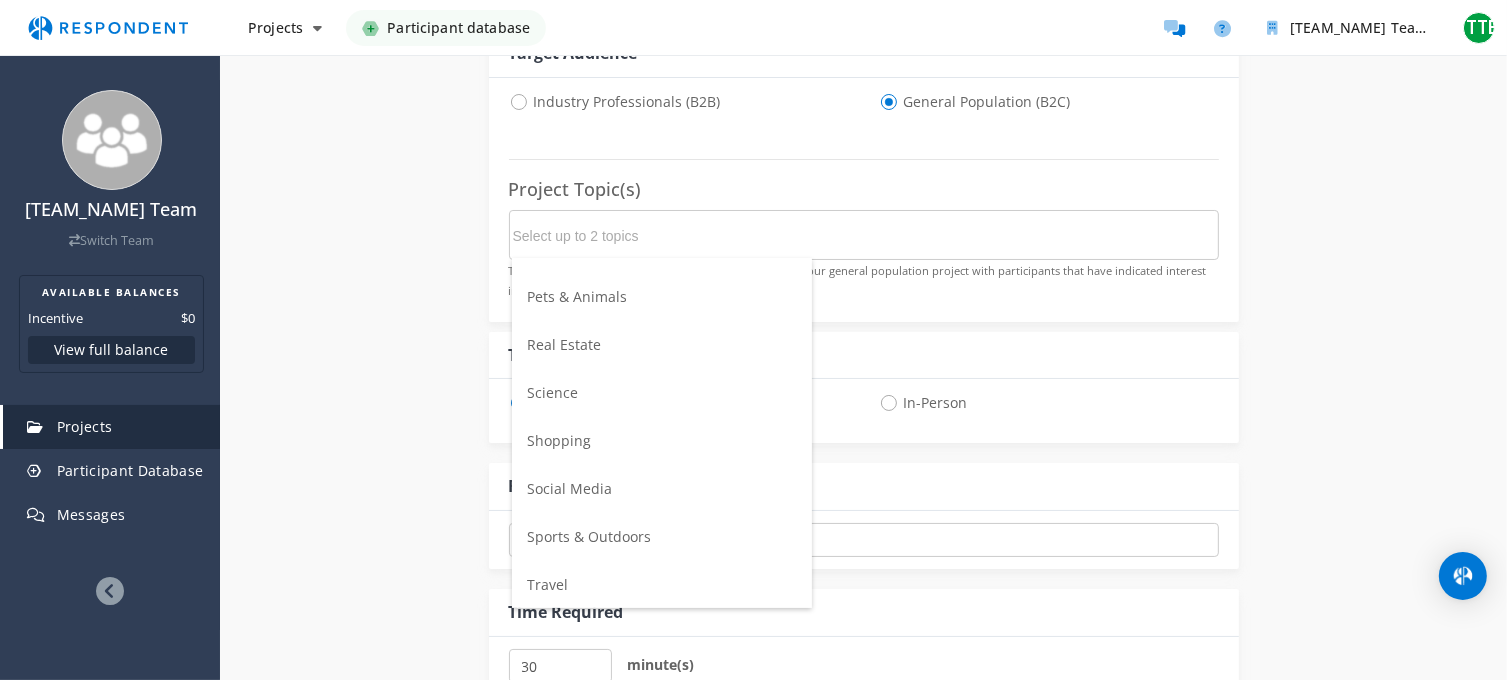scroll, scrollTop: 605, scrollLeft: 0, axis: vertical 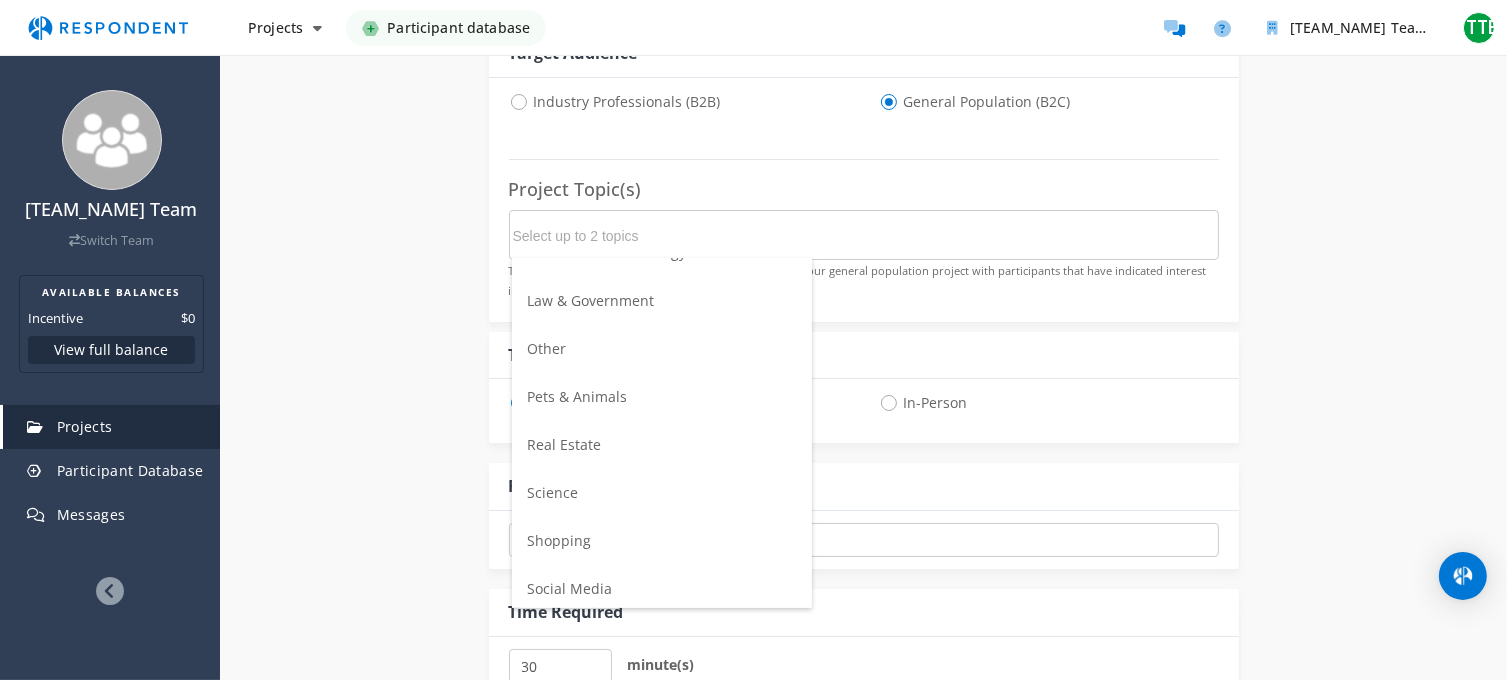 click on "Other" at bounding box center [662, 349] 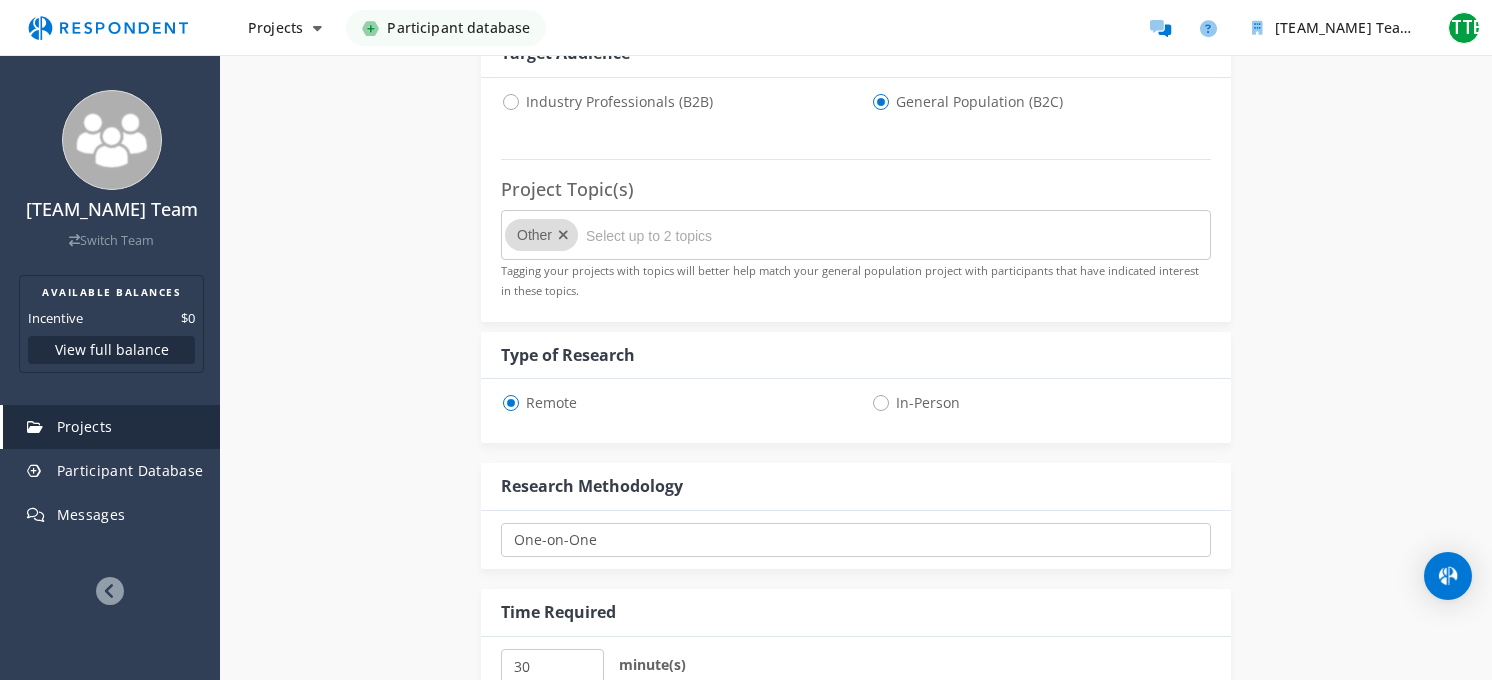 click on "Internal Project Name  *               [FIRST] Usability Interwiev (new users)      This is visible only to your organization.              Respondent Pitch       Project Title  *     [FIRST] Impression      This is visible to Participants.  Tips on writing a great pitch.             Project Details  *      0   /800             This is visible to Respondents.                   Target Audience  *                 Industry Professionals (B2B)             General Population (B2C)                   Project Topic(s)                                             Other                                                                                                                                                         Tagging your projects with topics will better help match your general population project with participants that have indicated interest in these topics.                      Type of Research             Remote             In-Person                     Research Methodology" at bounding box center [856, 307] 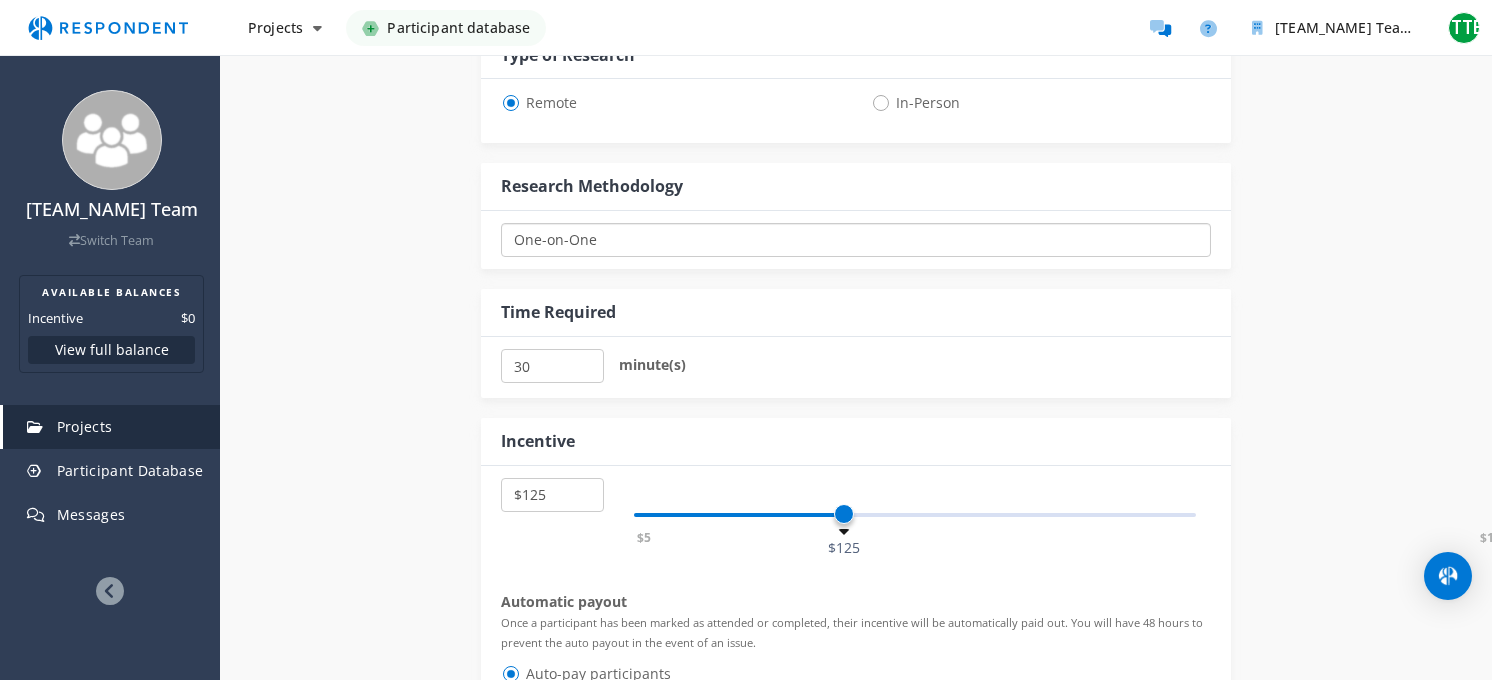 click on "One-on-One Focus Group Unmoderated Study Survey Diary Study" at bounding box center [856, 240] 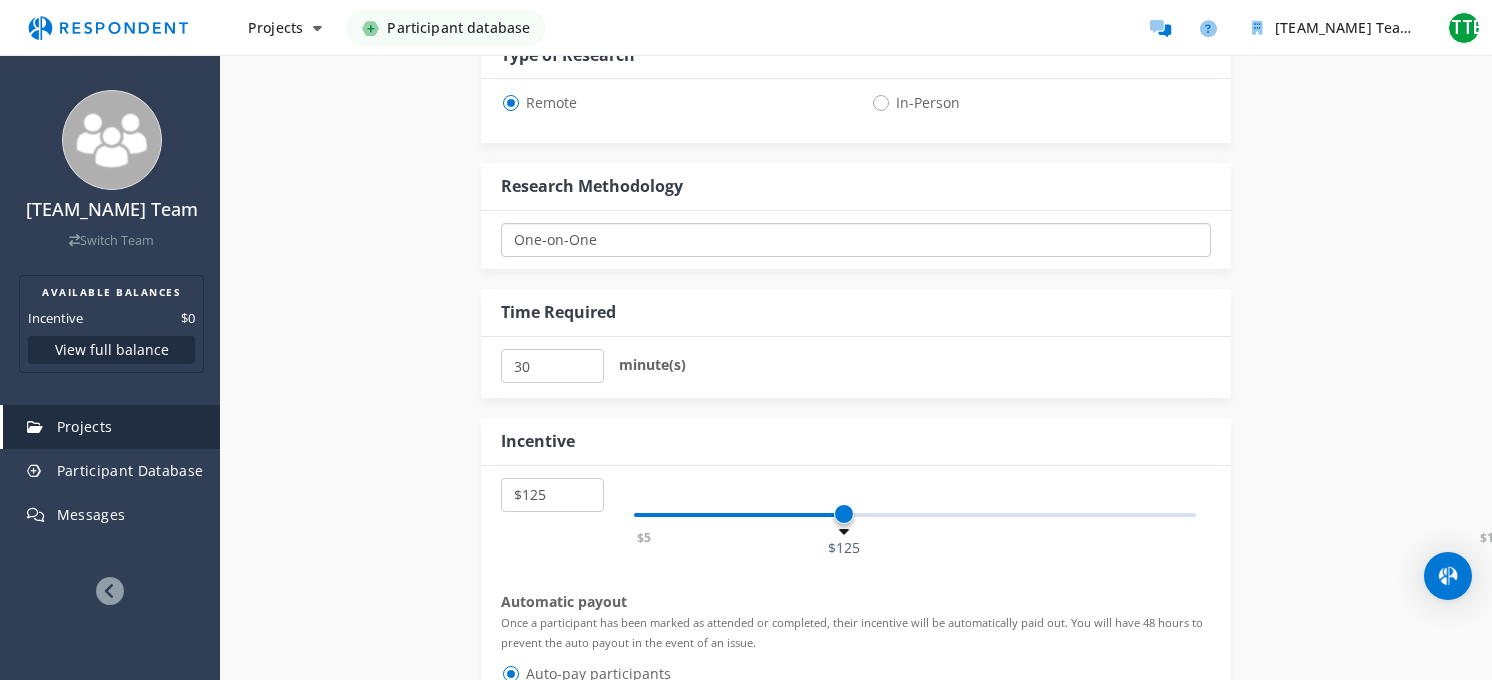 click on "One-on-One Focus Group Unmoderated Study Survey Diary Study" at bounding box center [856, 240] 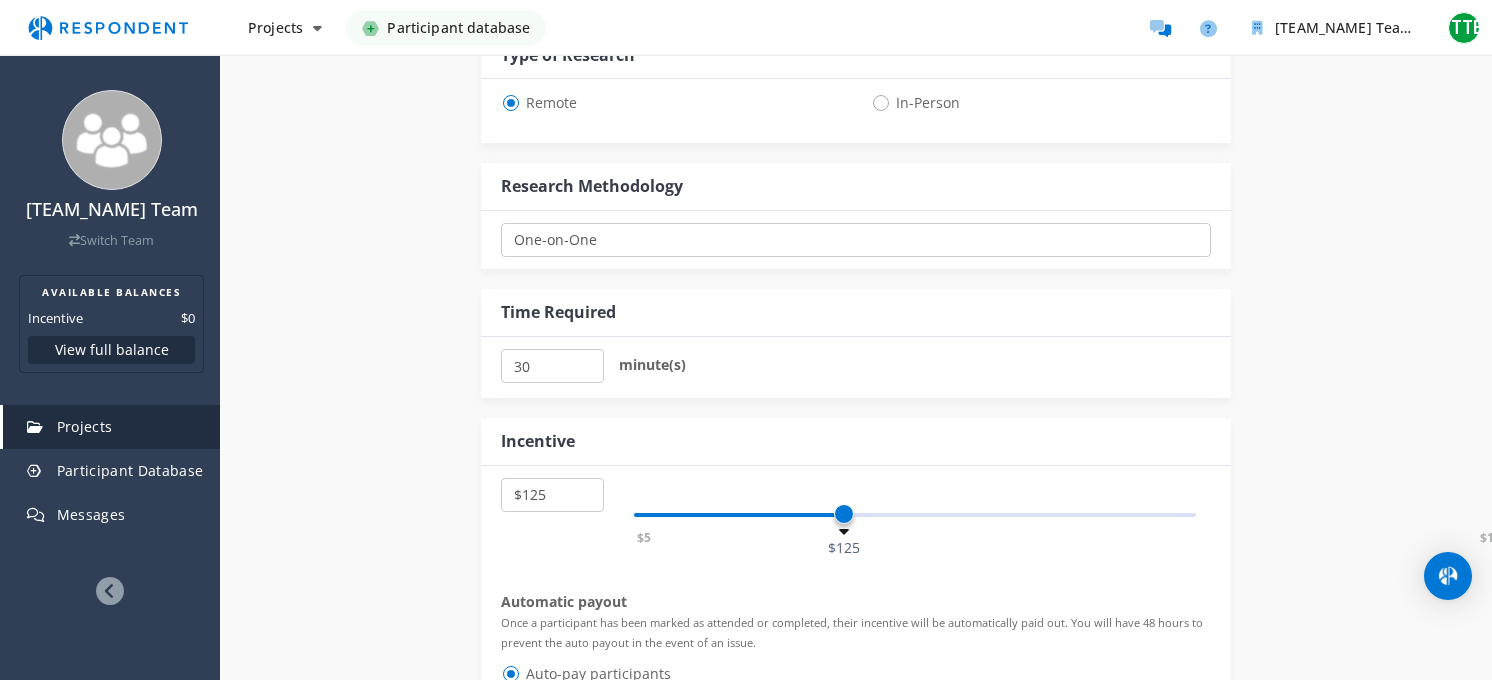 click on "Internal Project Name  *               [FIRST] Usability Interwiev (new users)      This is visible only to your organization.              Respondent Pitch       Project Title  *     [FIRST] Impression      This is visible to Participants.  Tips on writing a great pitch.             Project Details  *      0   /800             This is visible to Respondents.                   Target Audience  *                 Industry Professionals (B2B)             General Population (B2C)                   Project Topic(s)                                             Other                                                                                                                                                         Tagging your projects with topics will better help match your general population project with participants that have indicated interest in these topics.                      Type of Research             Remote             In-Person                     Research Methodology" at bounding box center (856, 7) 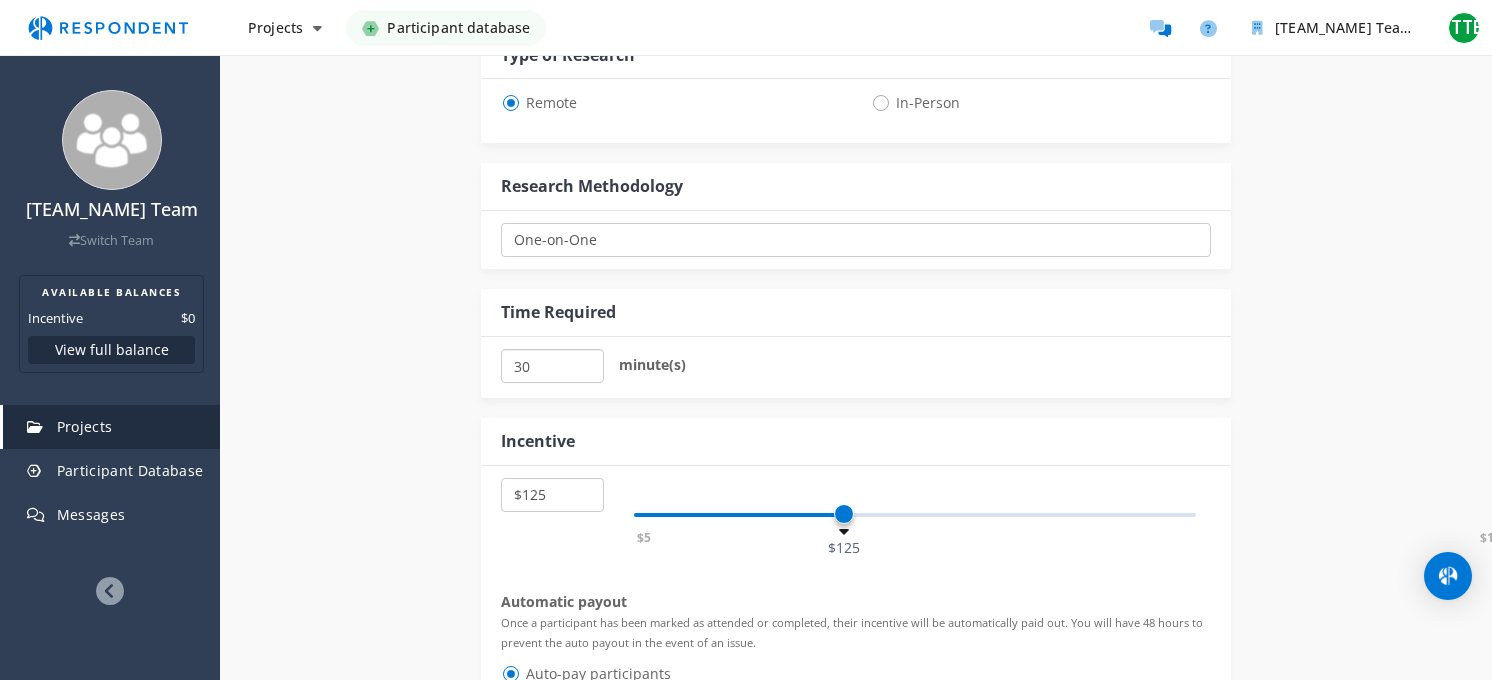 click on "30" at bounding box center [552, 366] 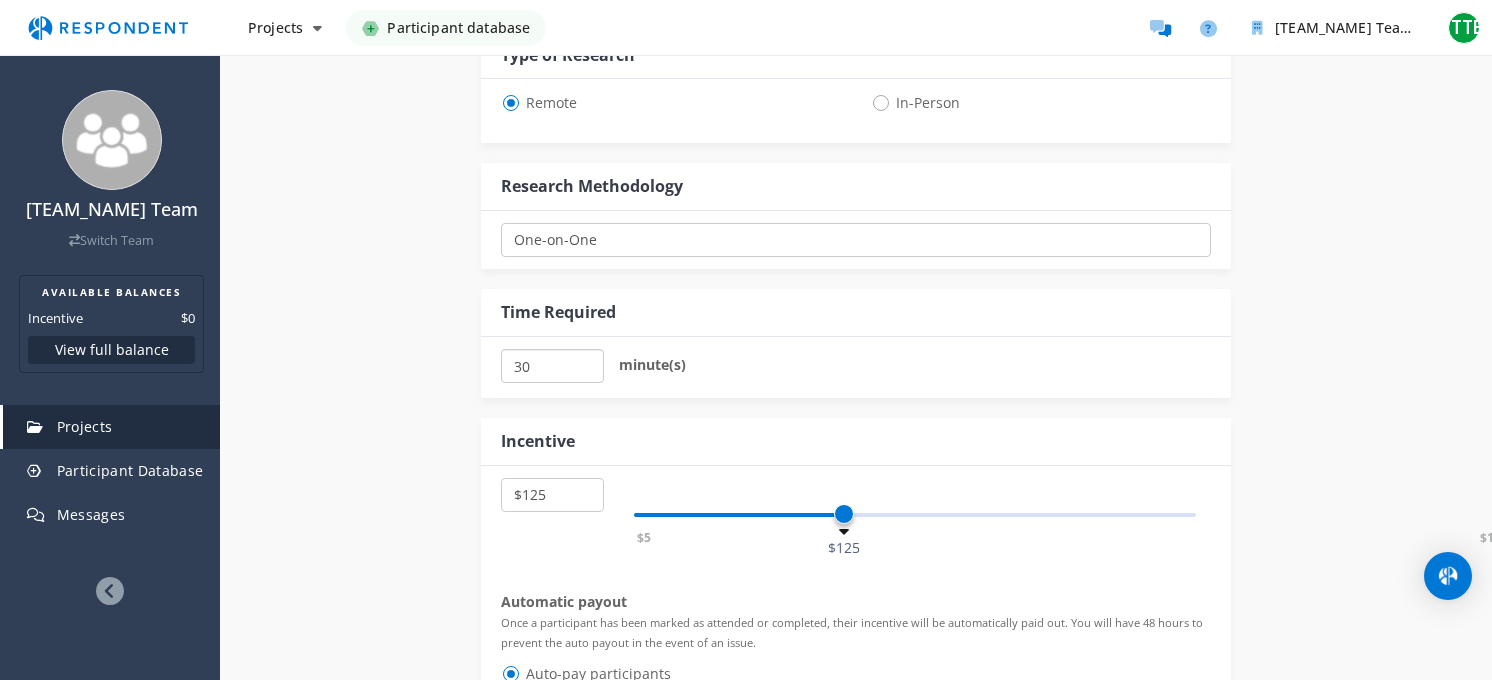 type on "1" 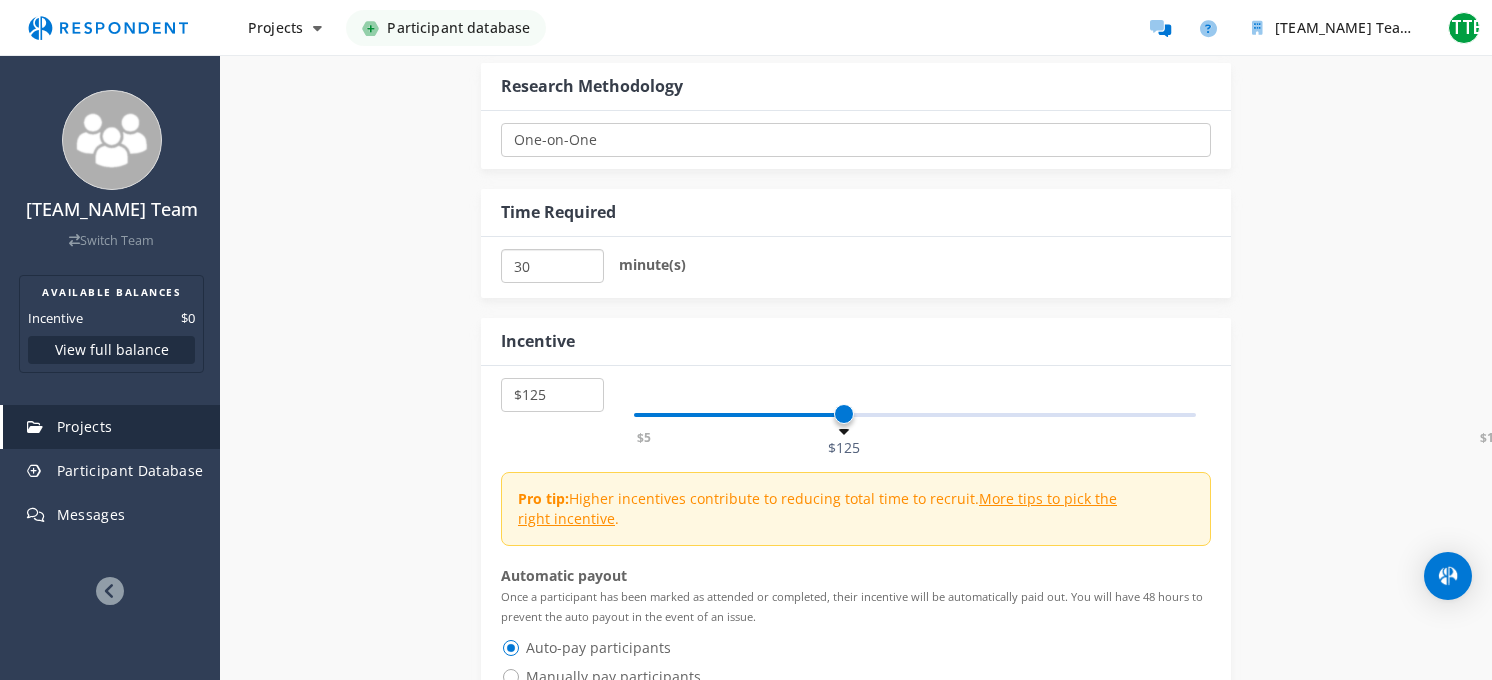 scroll, scrollTop: 1200, scrollLeft: 0, axis: vertical 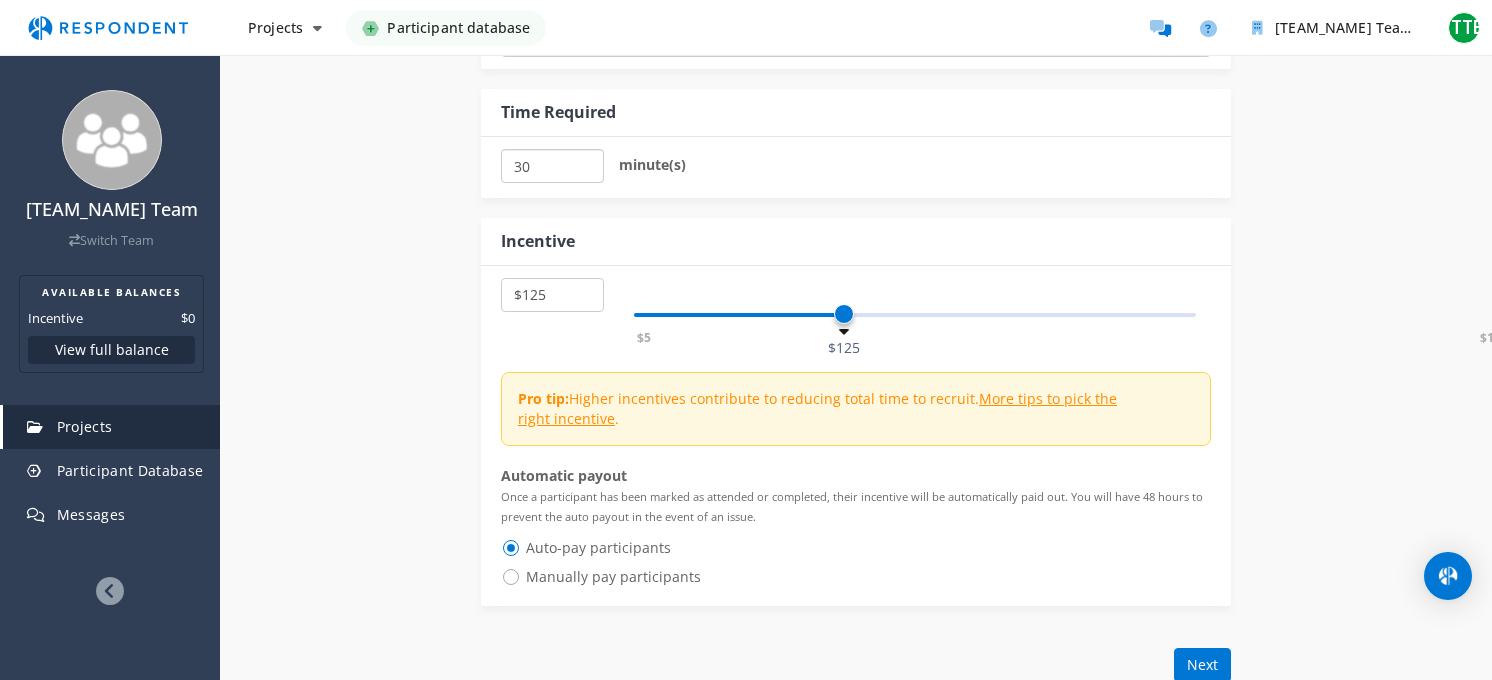 click on "[NUMBER]" at bounding box center [552, 166] 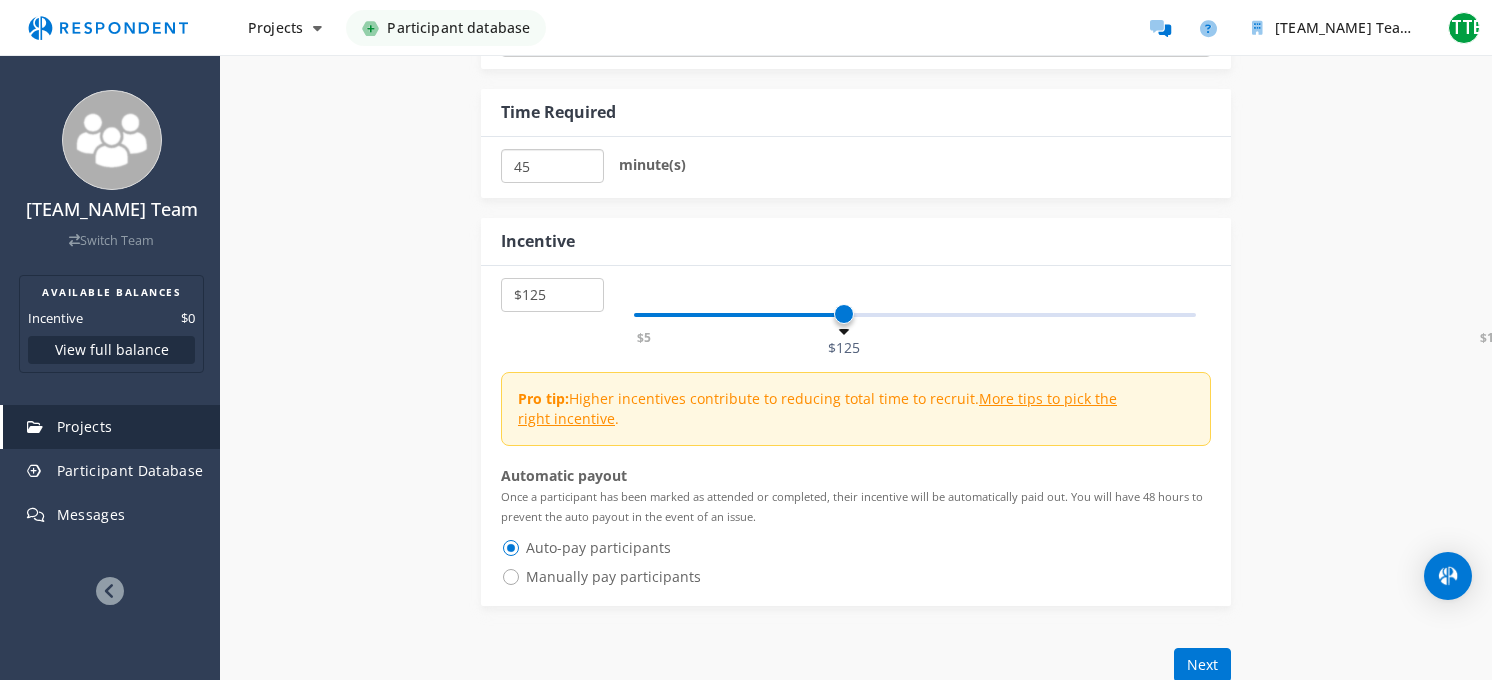 type on "45" 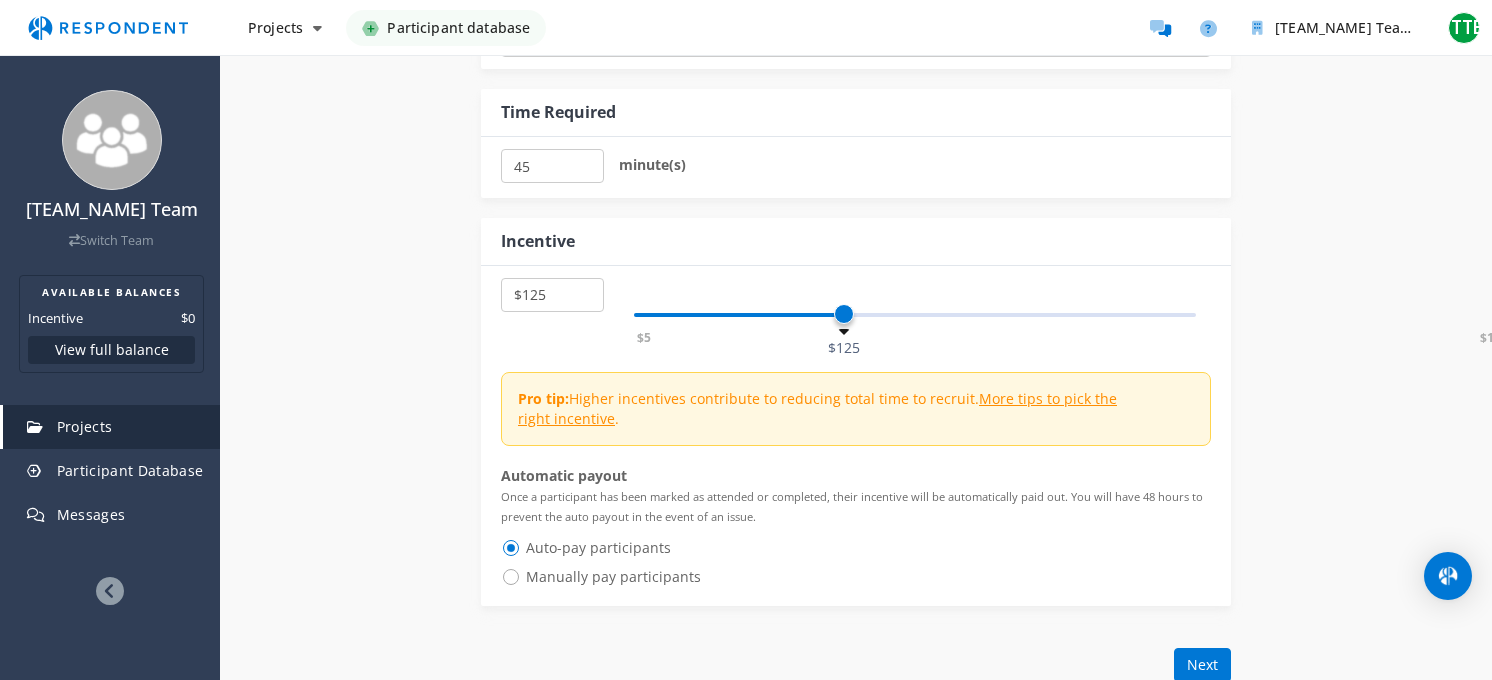 click on "Internal Project Name  *               [FIRST] Usability Interwiev (new users)      This is visible only to your organization.              Respondent Pitch       Project Title  *     [FIRST] Impression      This is visible to Participants.  Tips on writing a great pitch.             Project Details  *      0   /800             This is visible to Respondents.                   Target Audience  *                 Industry Professionals (B2B)             General Population (B2C)                   Project Topic(s)                                             Other                                                                                                                                                         Tagging your projects with topics will better help match your general population project with participants that have indicated interest in these topics.                      Type of Research             Remote             In-Person                     Research Methodology" at bounding box center [856, -156] 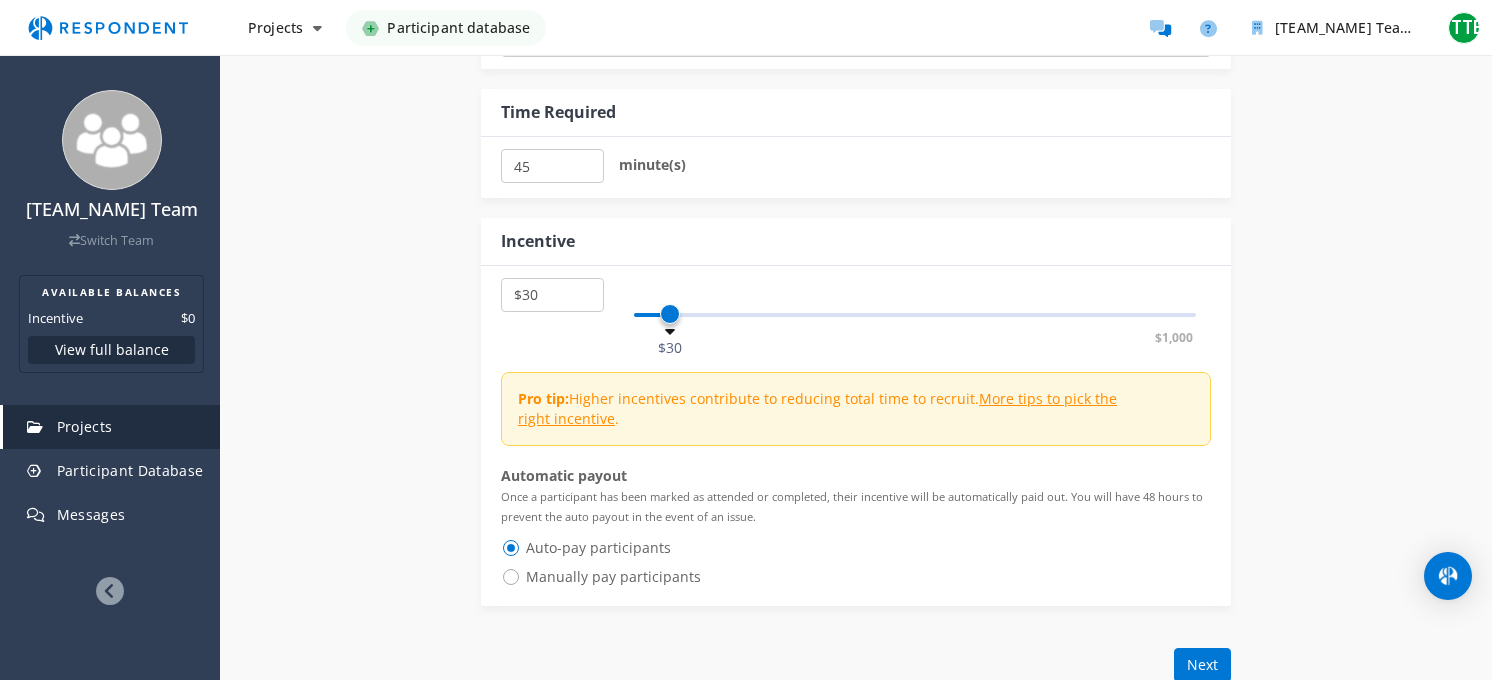 drag, startPoint x: 846, startPoint y: 309, endPoint x: 671, endPoint y: 329, distance: 176.13914 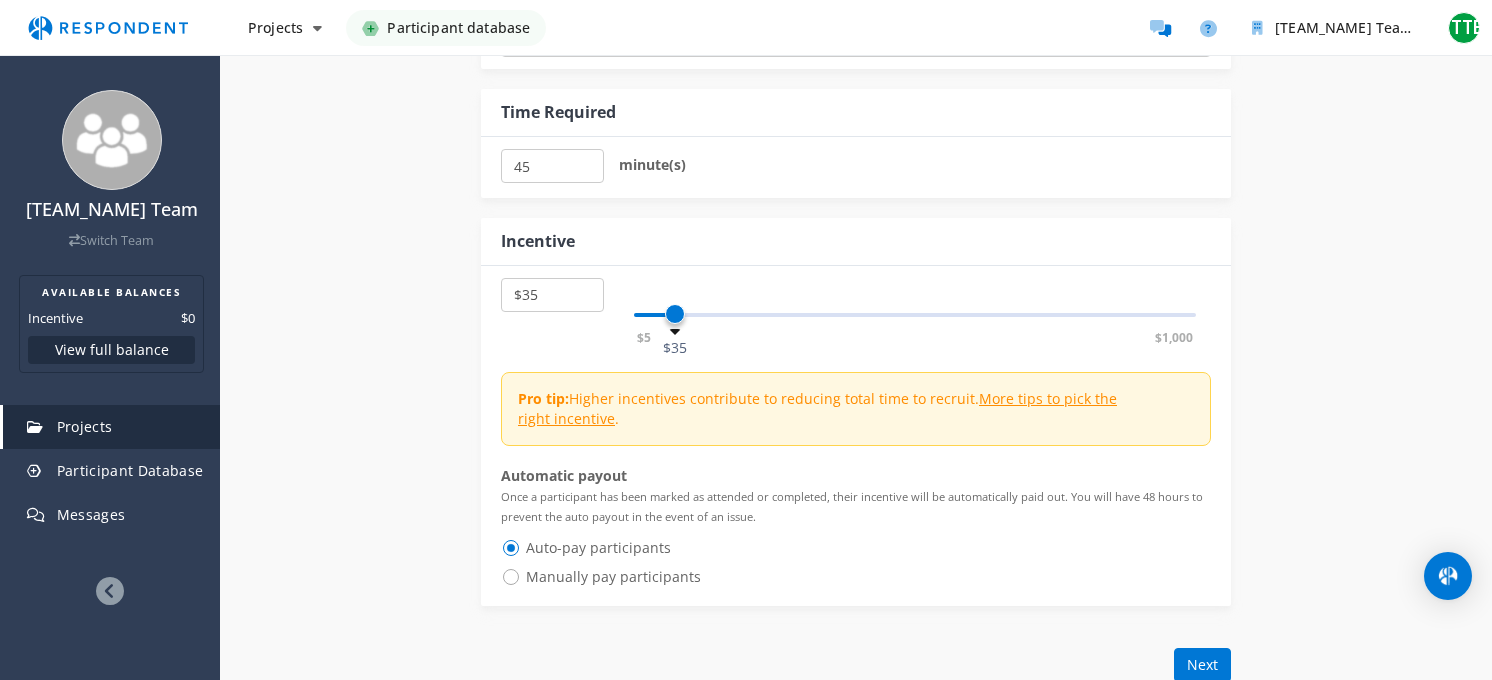 click at bounding box center (675, 314) 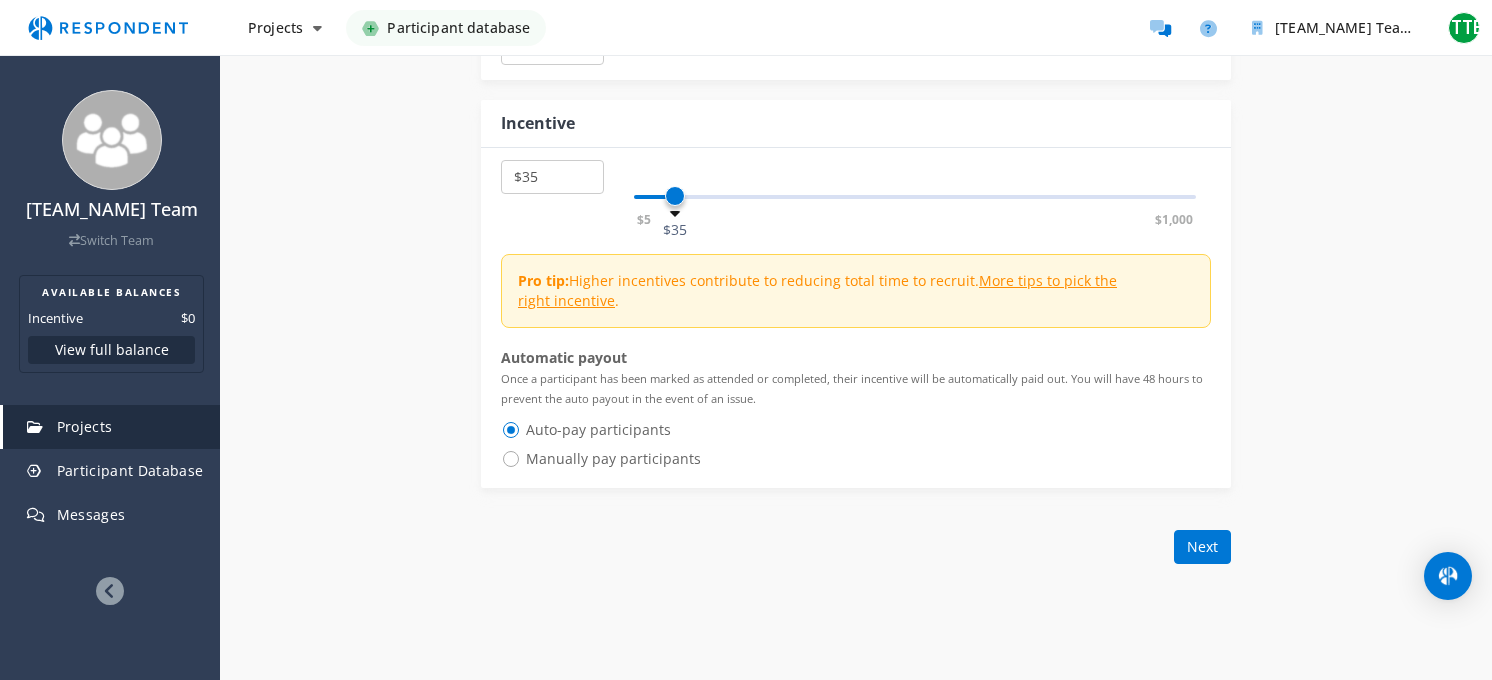 scroll, scrollTop: 1305, scrollLeft: 0, axis: vertical 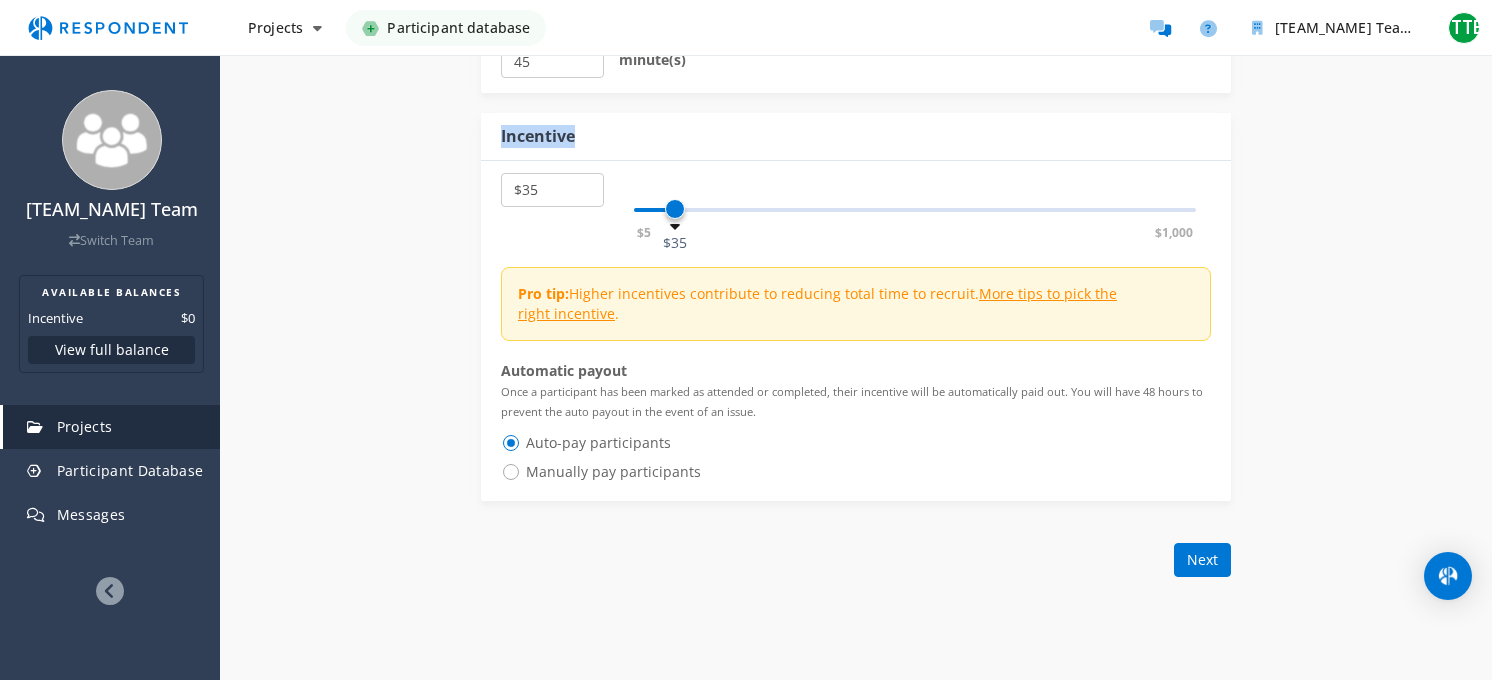 drag, startPoint x: 501, startPoint y: 125, endPoint x: 592, endPoint y: 130, distance: 91.13726 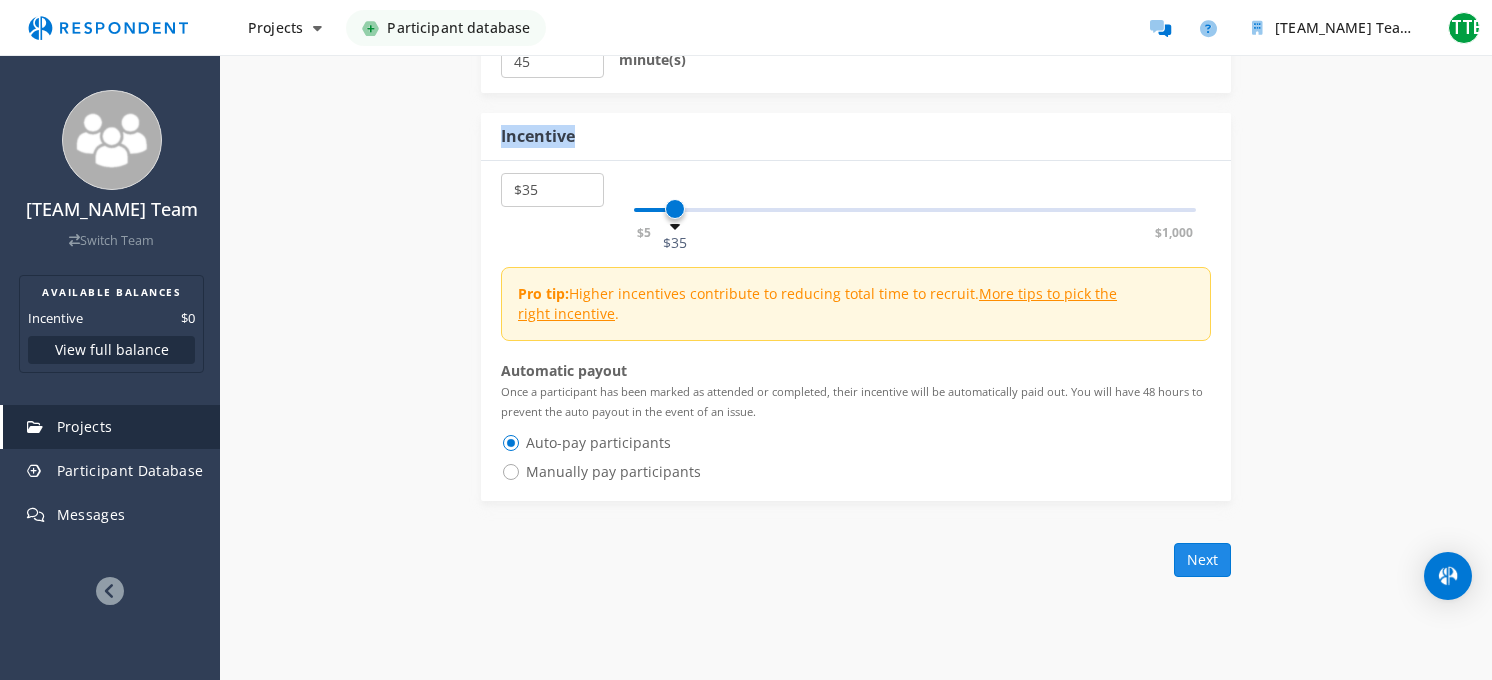 click on "Next" 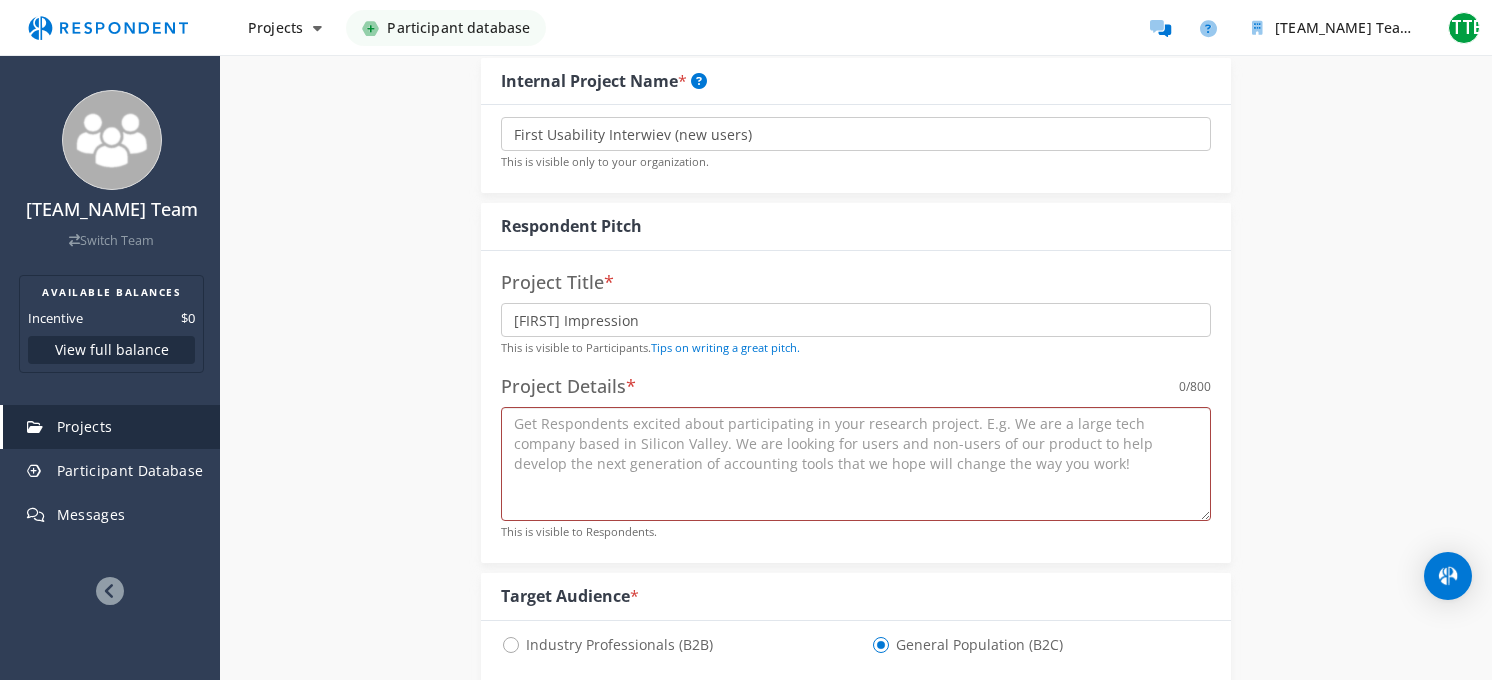 scroll, scrollTop: 205, scrollLeft: 0, axis: vertical 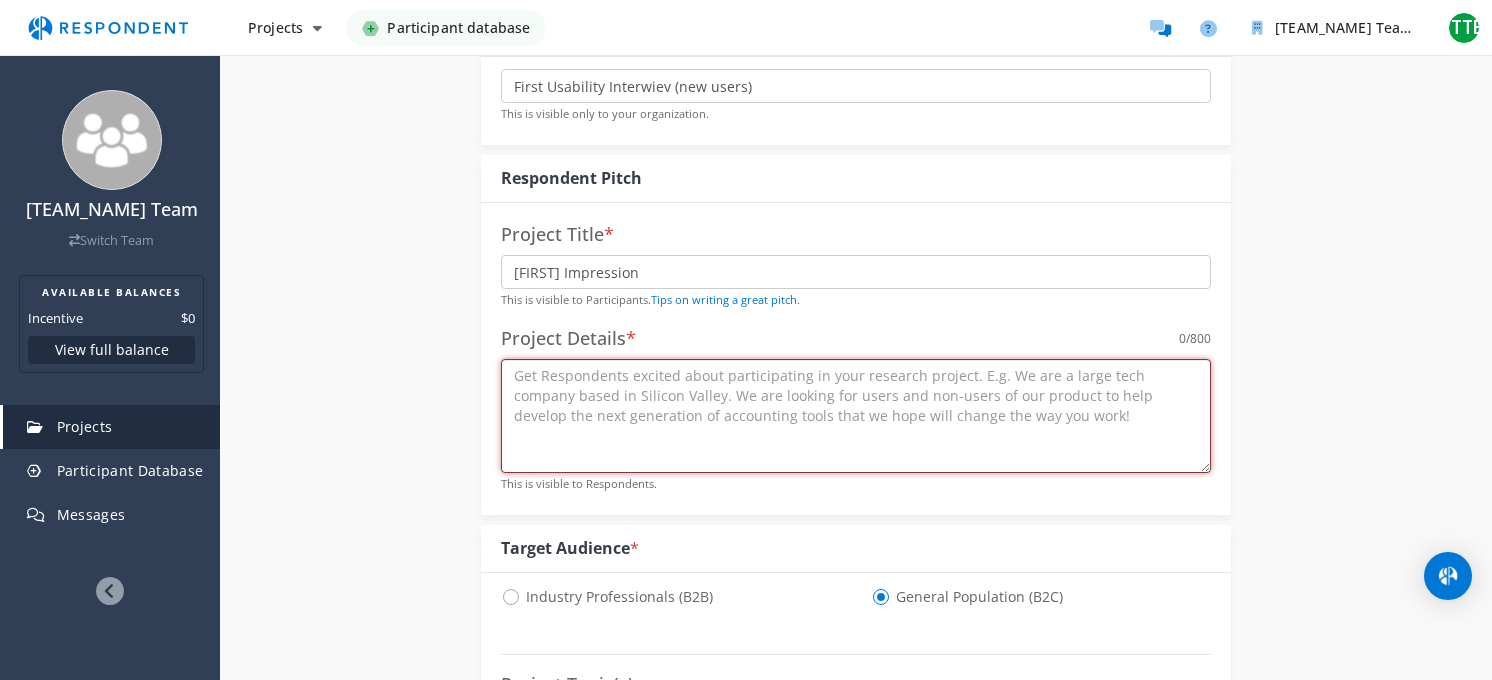 click at bounding box center [856, 416] 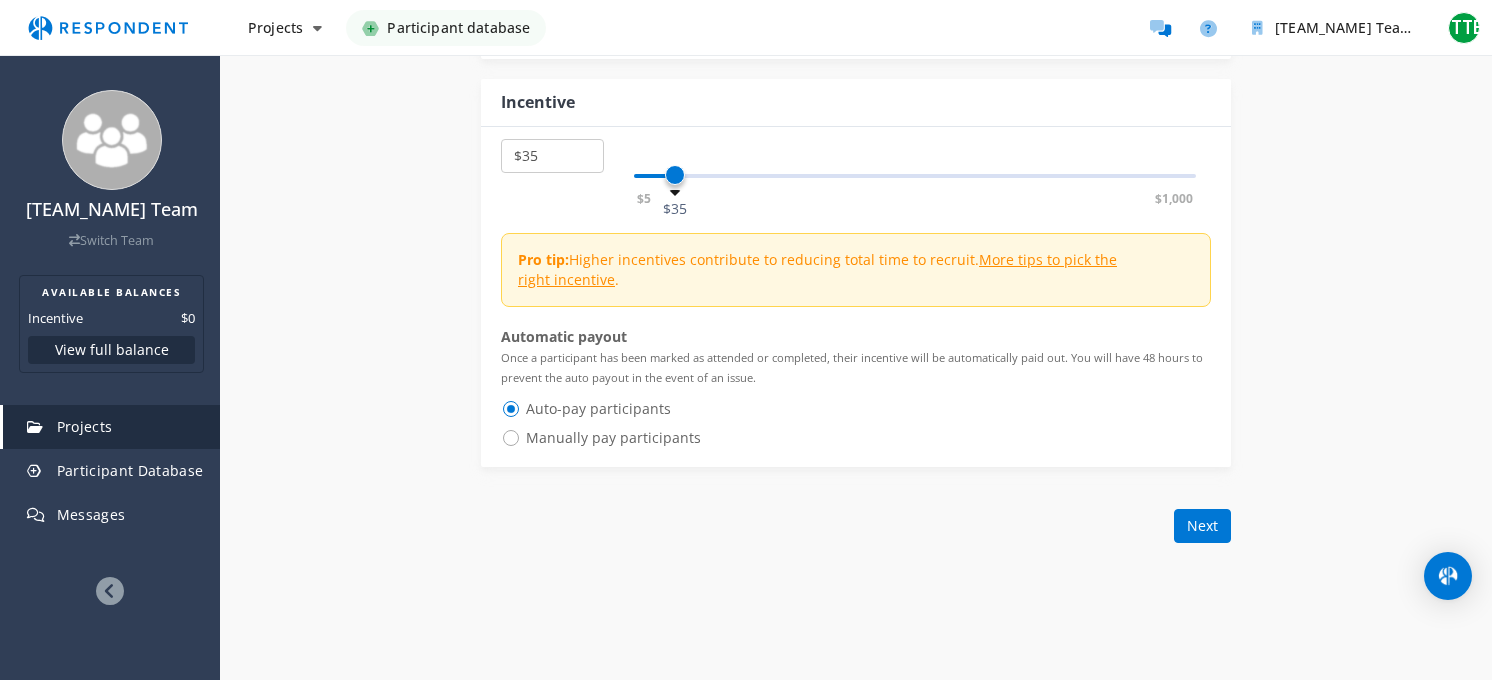 scroll, scrollTop: 1505, scrollLeft: 0, axis: vertical 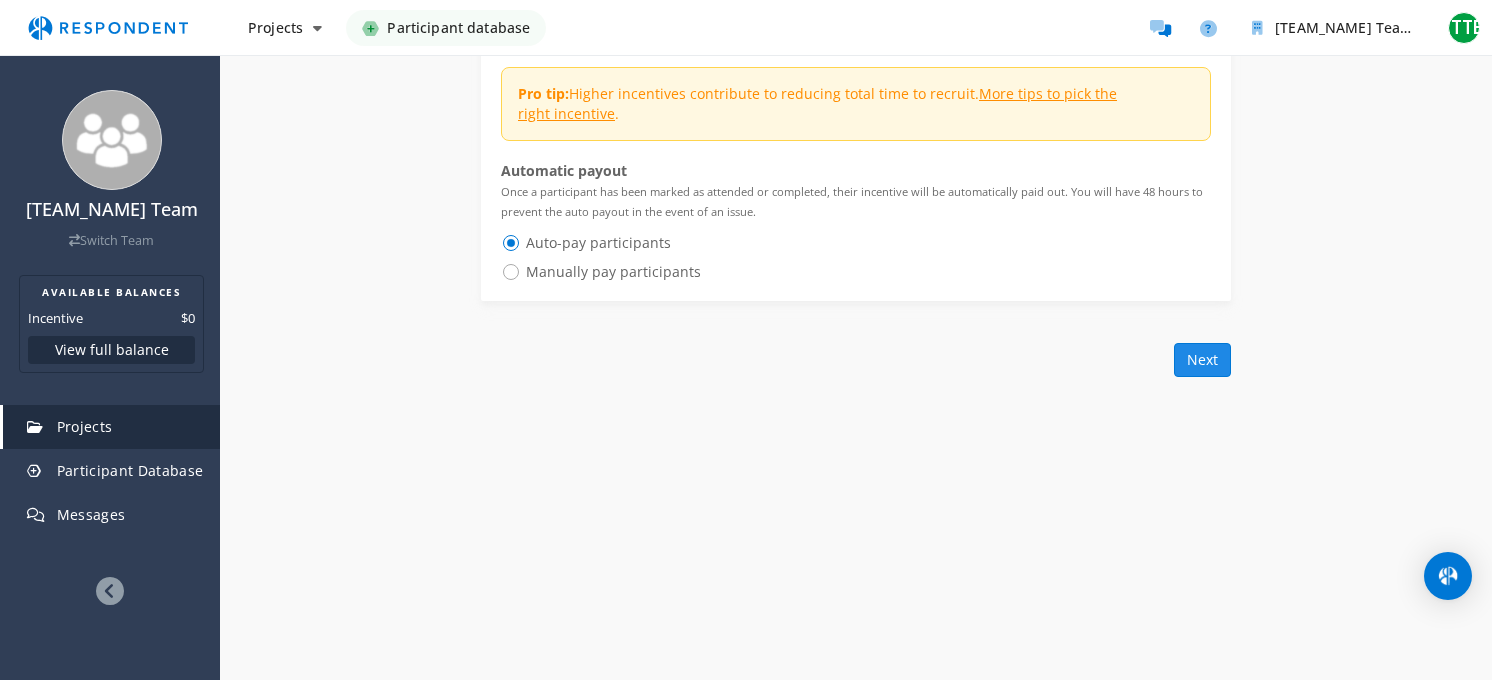 type on "Testing first impression of the platform, usability." 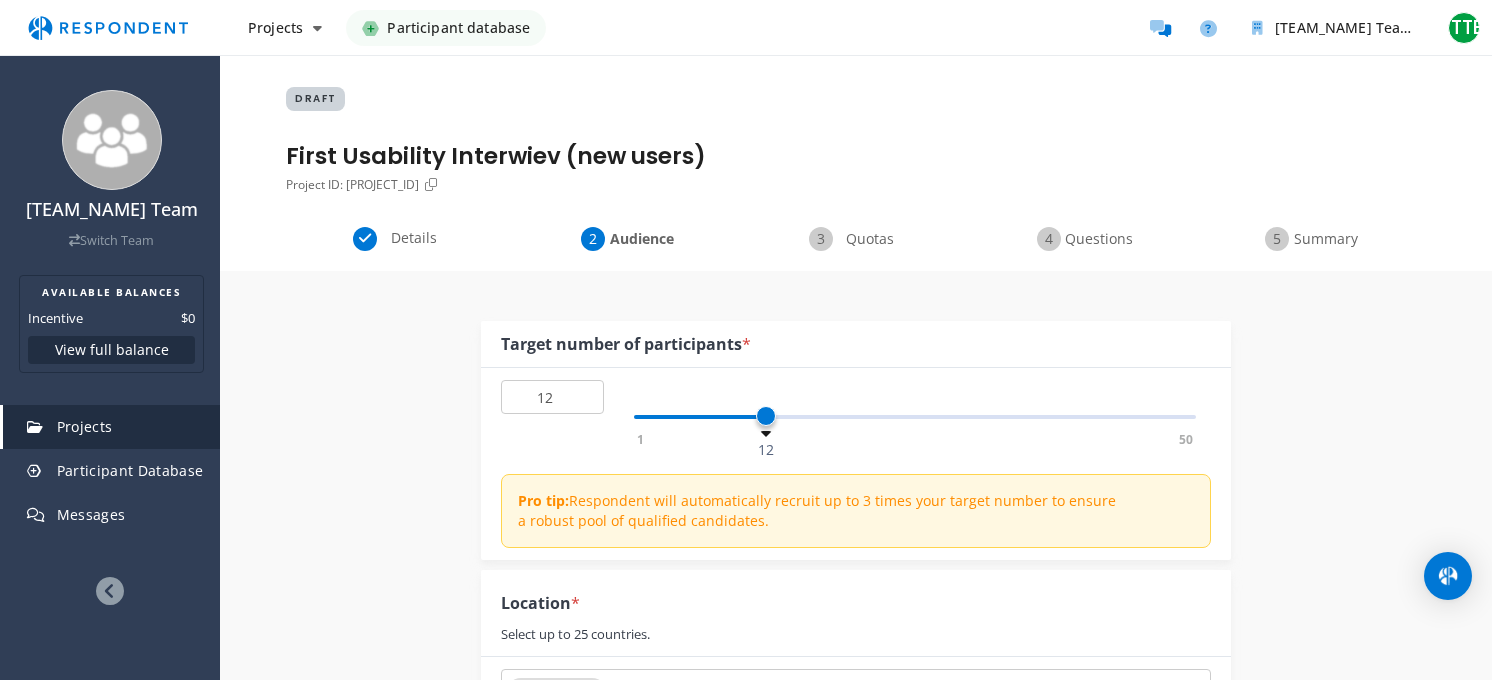 click on "[NUMBER]   [NUMBER]   [NUMBER]" 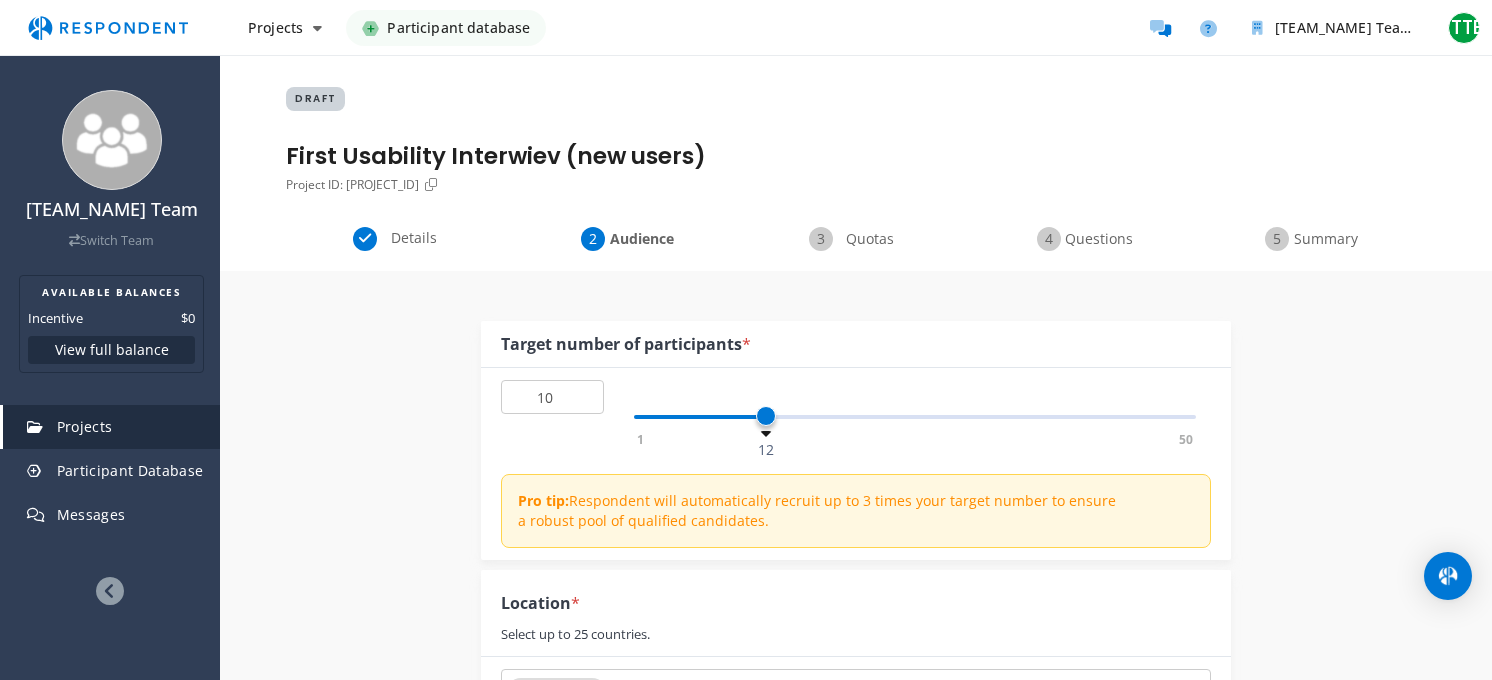 click on "[NUMBER]   [NUMBER]   [NUMBER]" 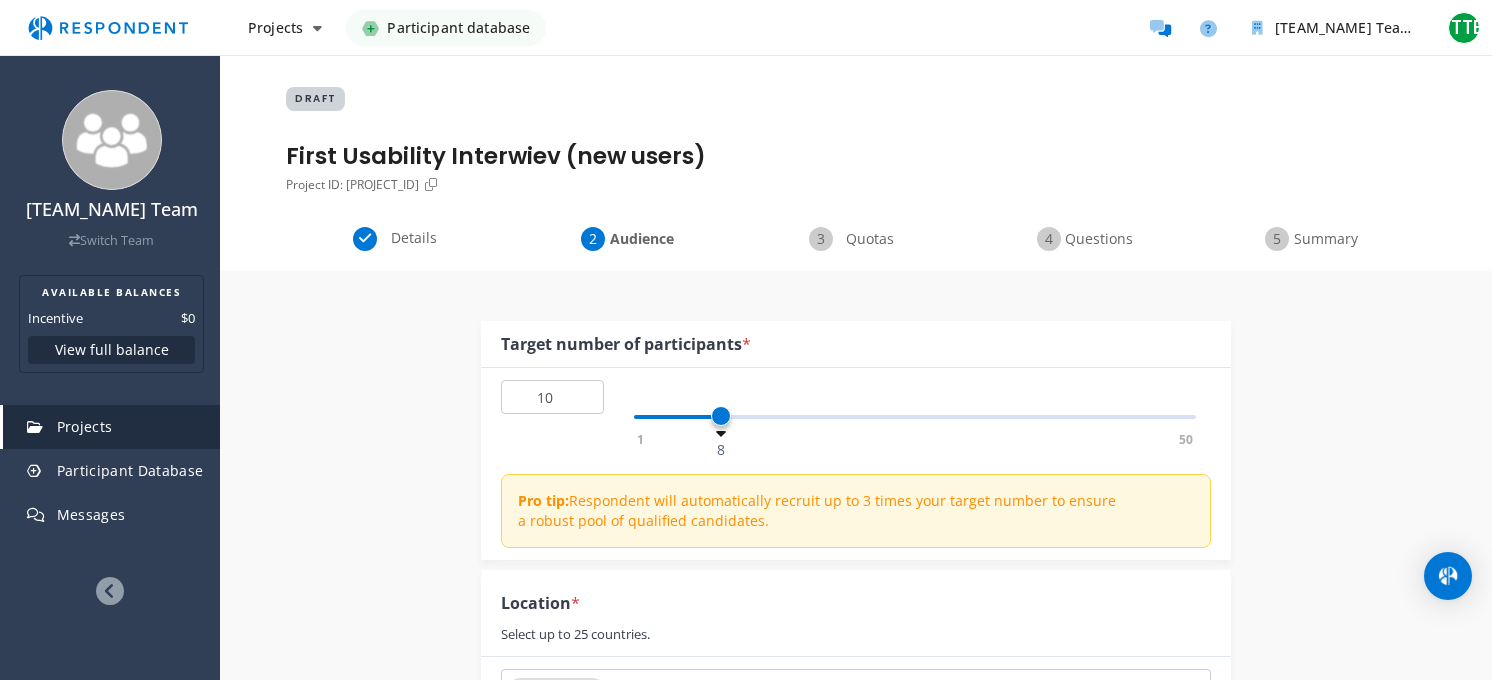 type on "8" 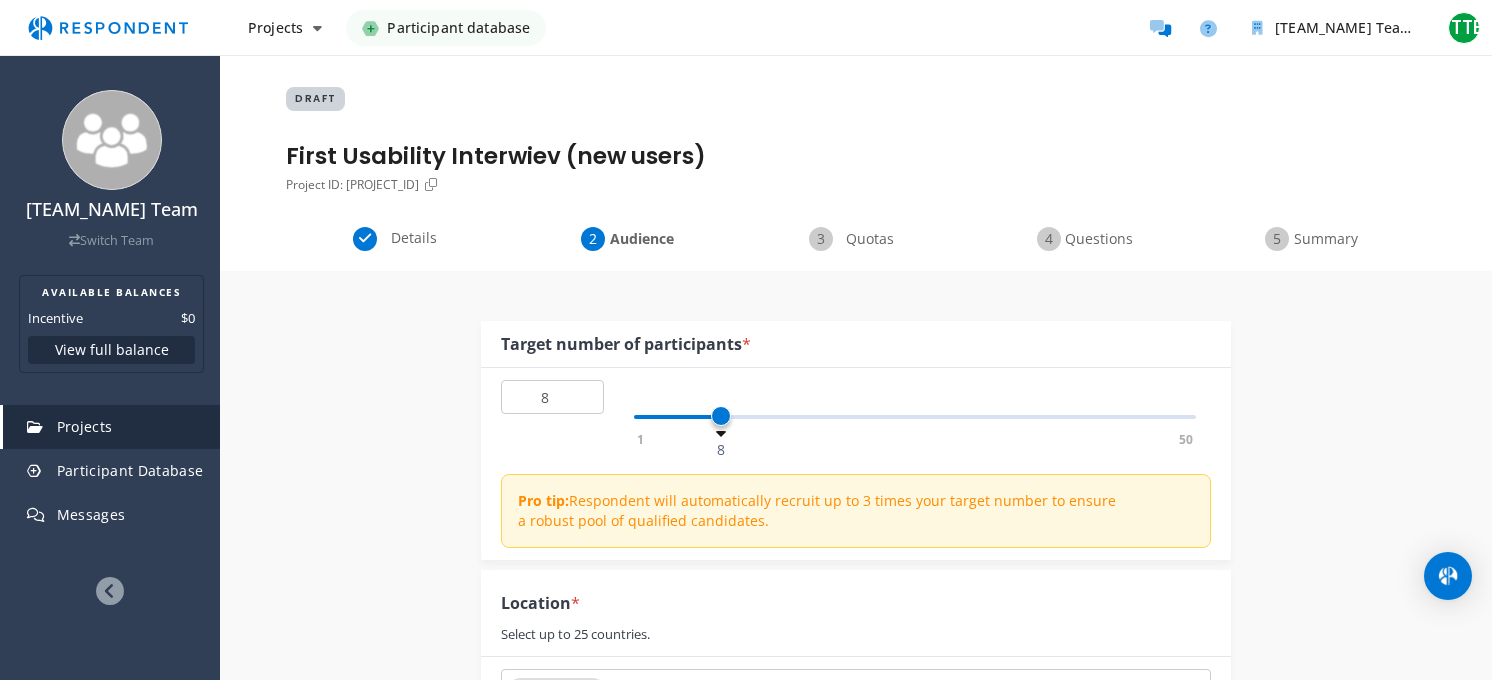 click on "[NUMBER]   [NUMBER]   [NUMBER]" 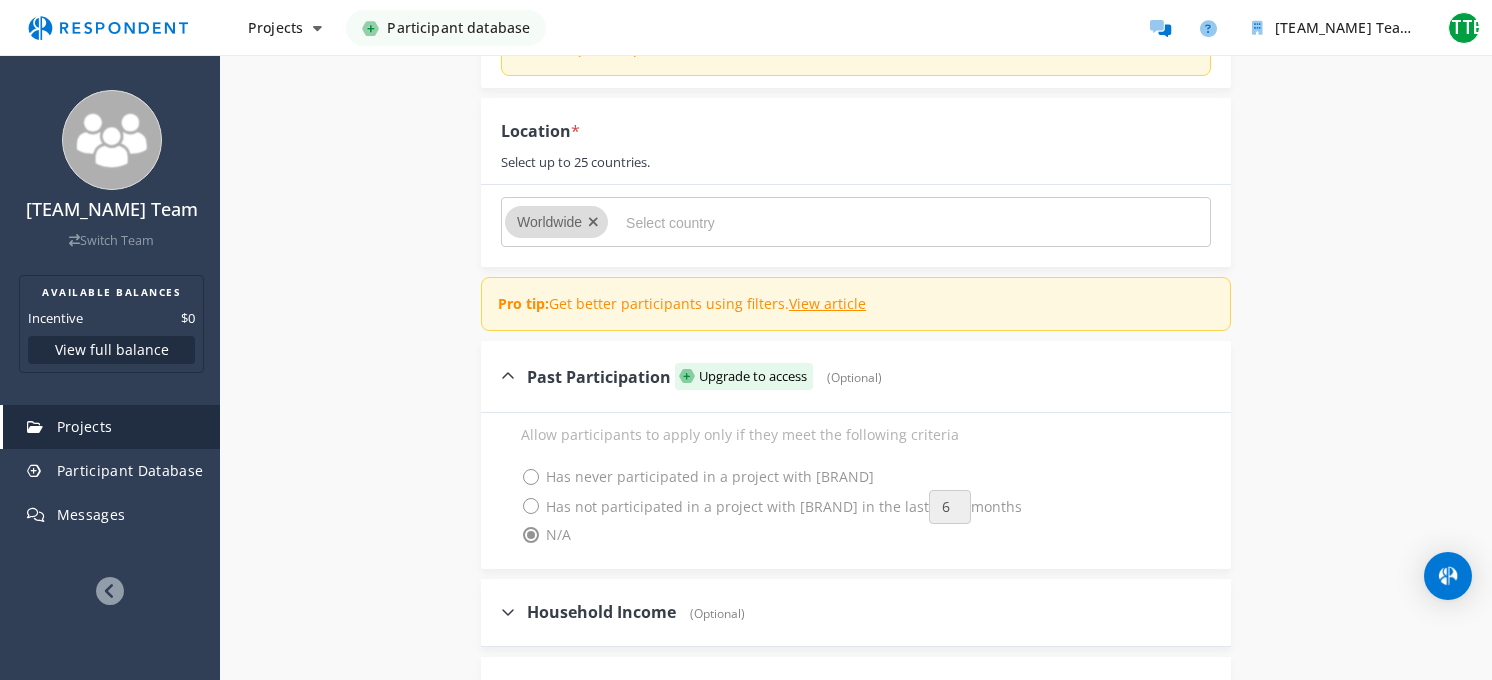 scroll, scrollTop: 500, scrollLeft: 0, axis: vertical 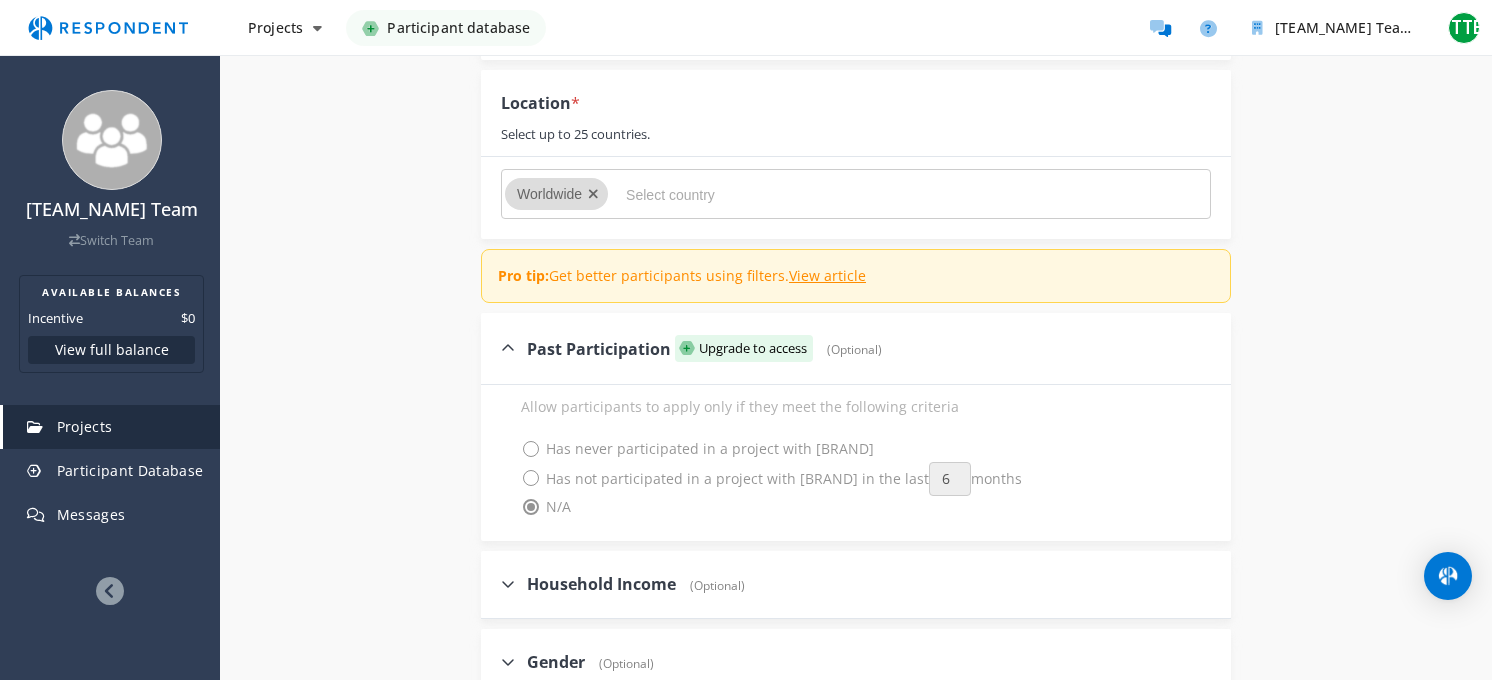 click at bounding box center [593, 194] 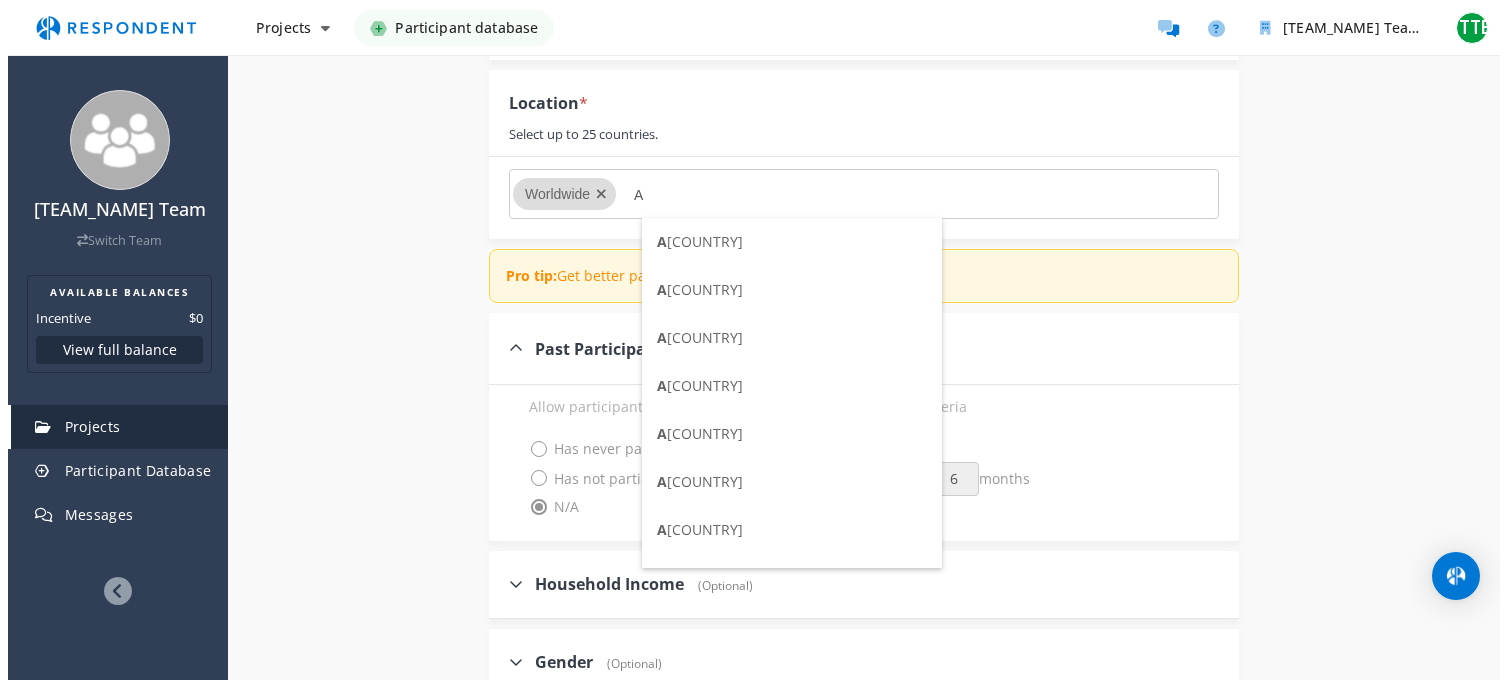 scroll, scrollTop: 0, scrollLeft: 0, axis: both 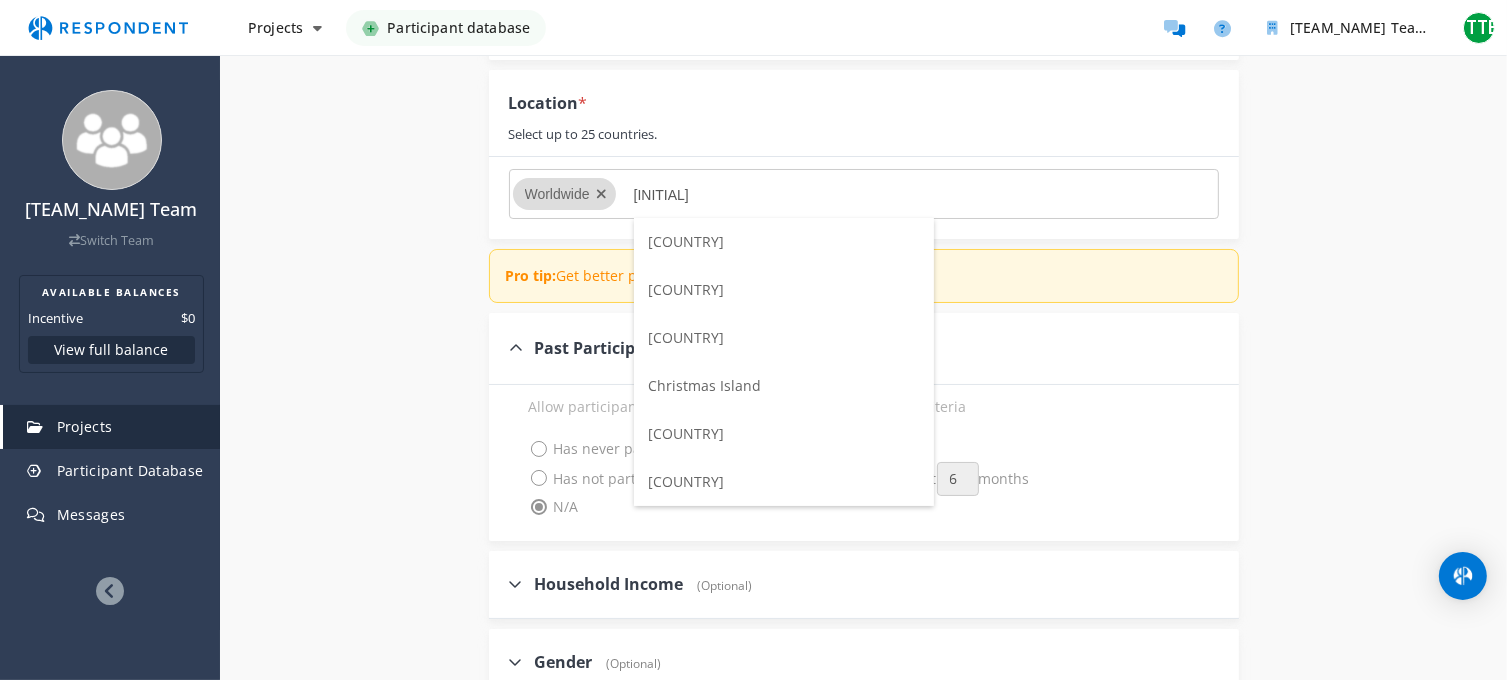 type on "A" 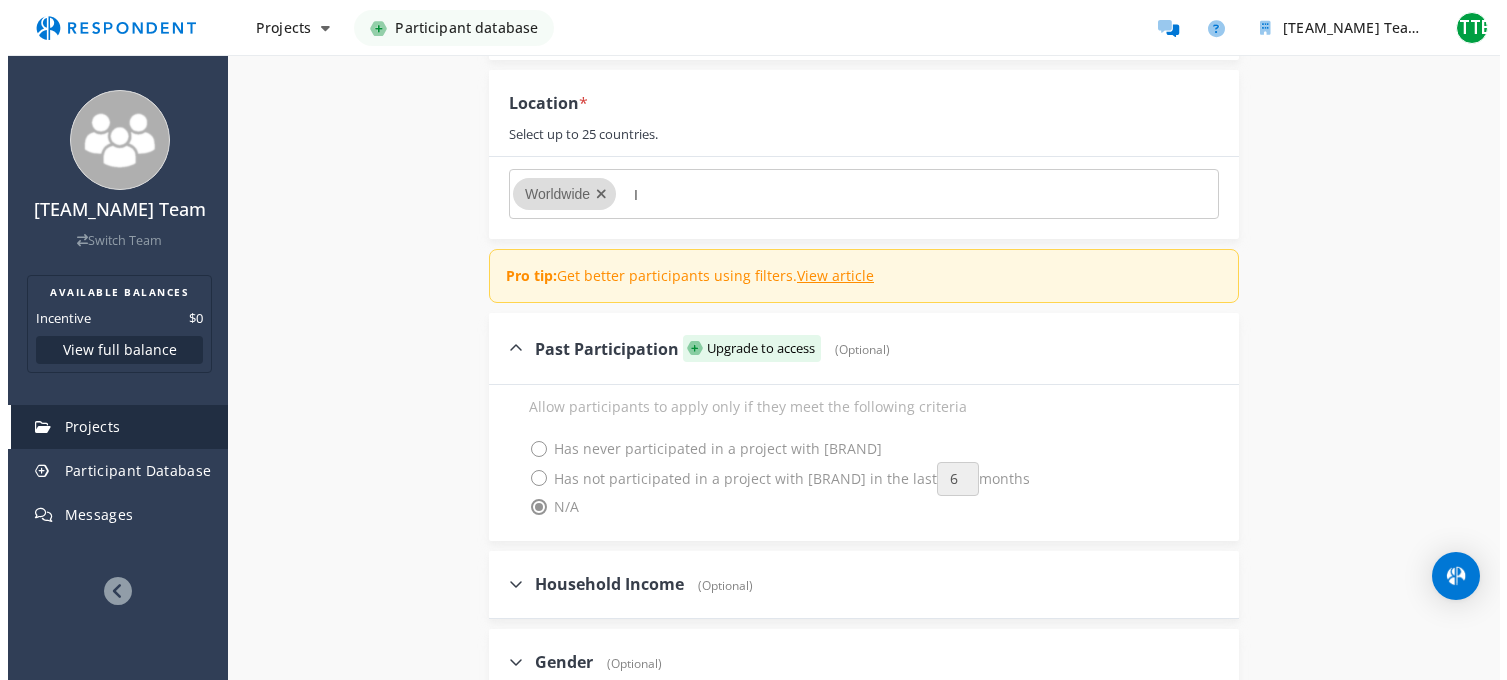 scroll, scrollTop: 0, scrollLeft: 0, axis: both 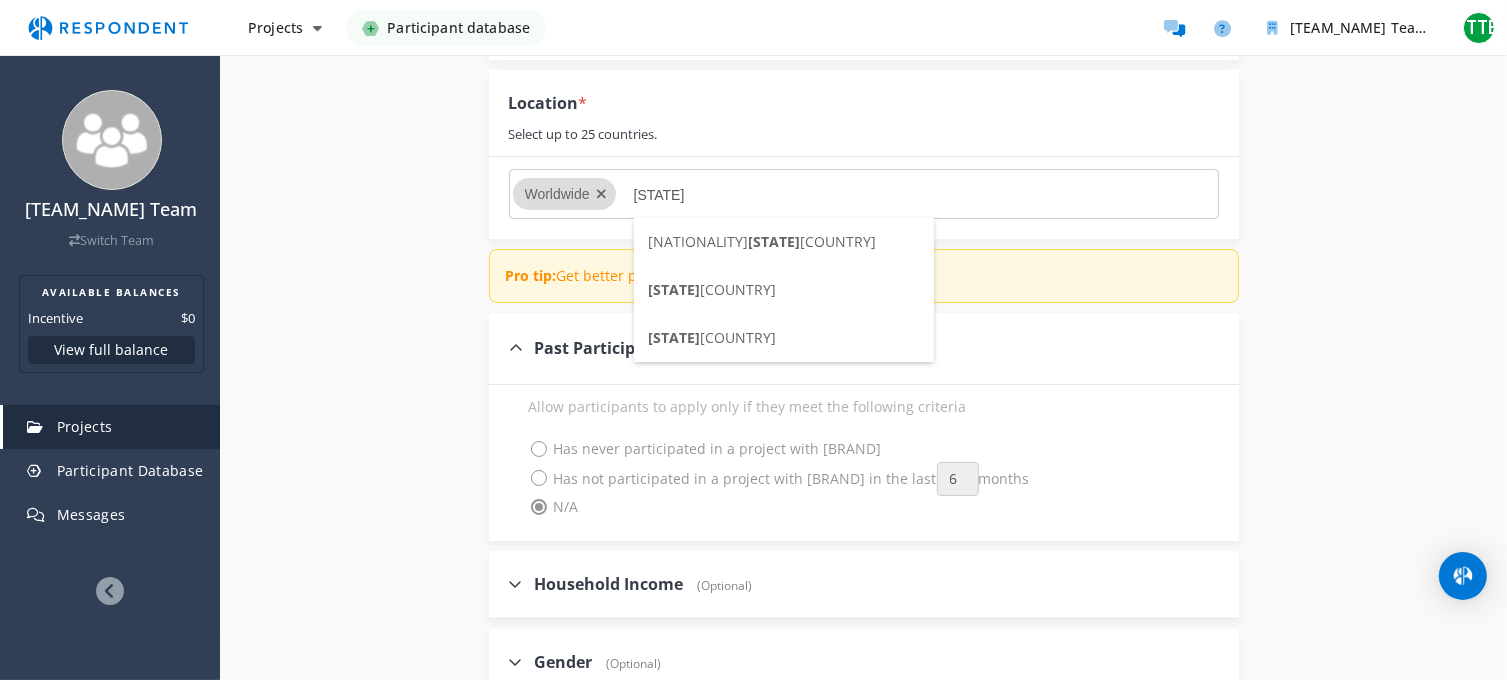 type on "[STATE]" 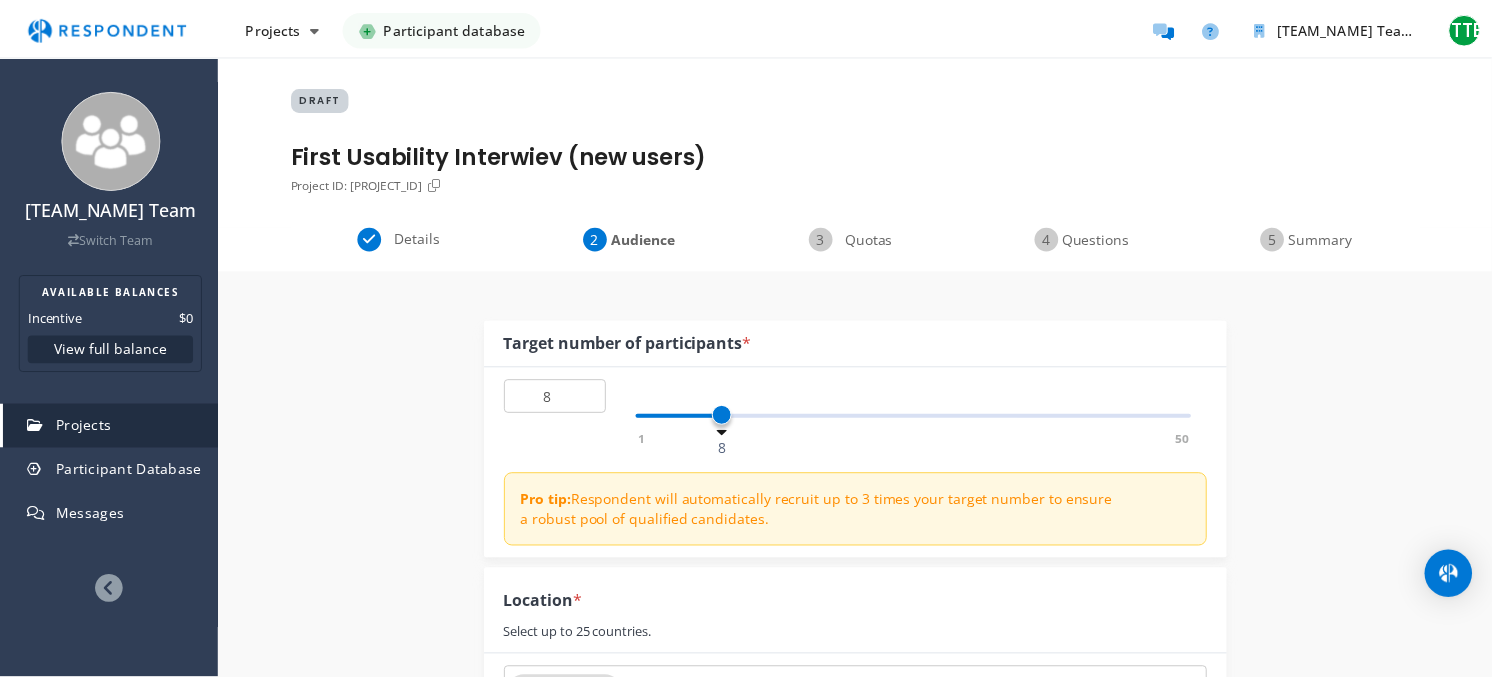 scroll, scrollTop: 500, scrollLeft: 0, axis: vertical 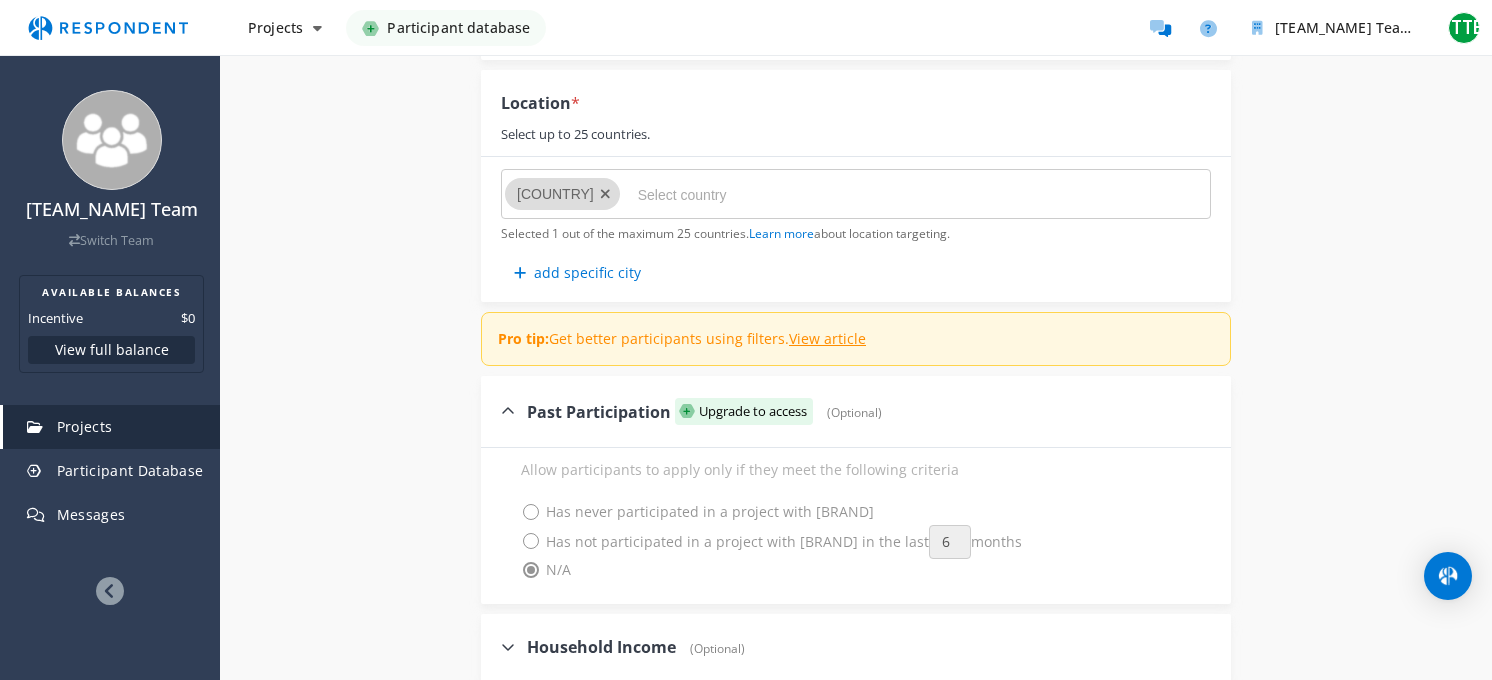 click at bounding box center (788, 195) 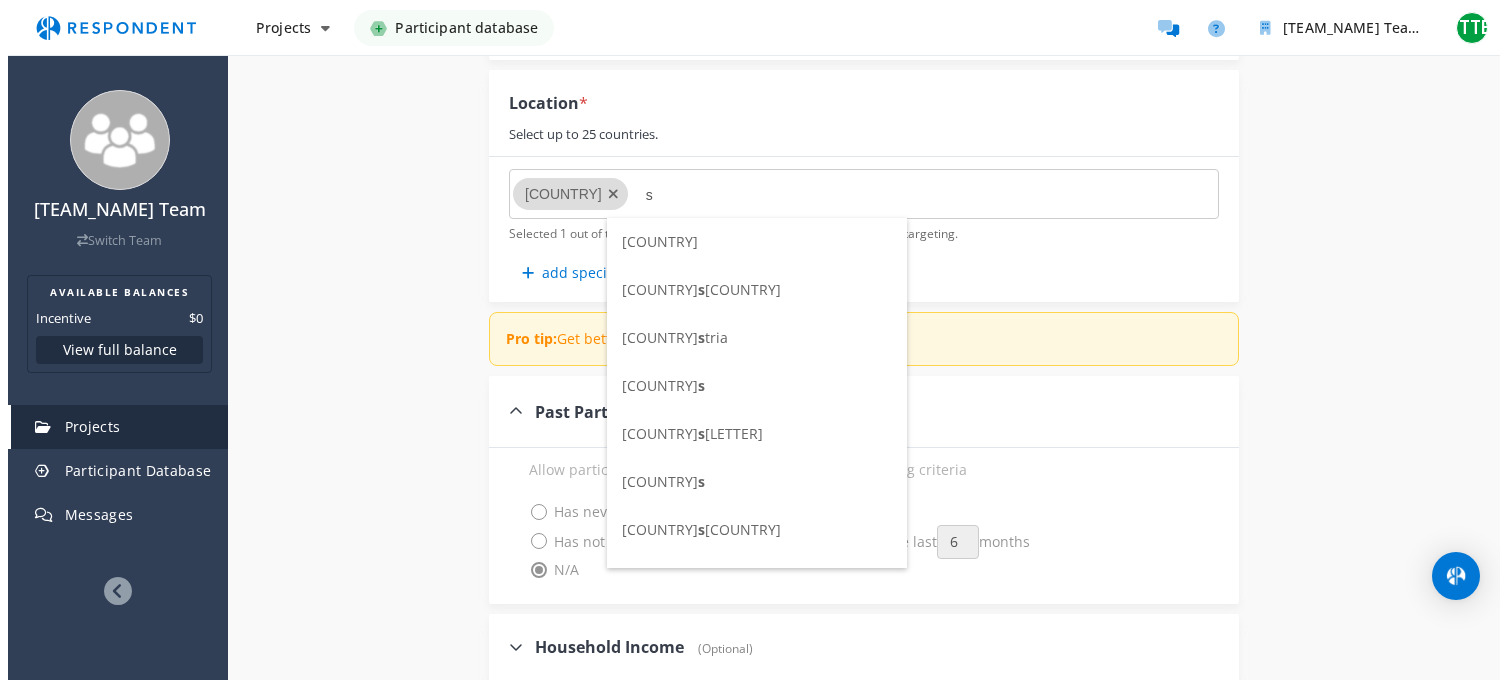 scroll, scrollTop: 0, scrollLeft: 0, axis: both 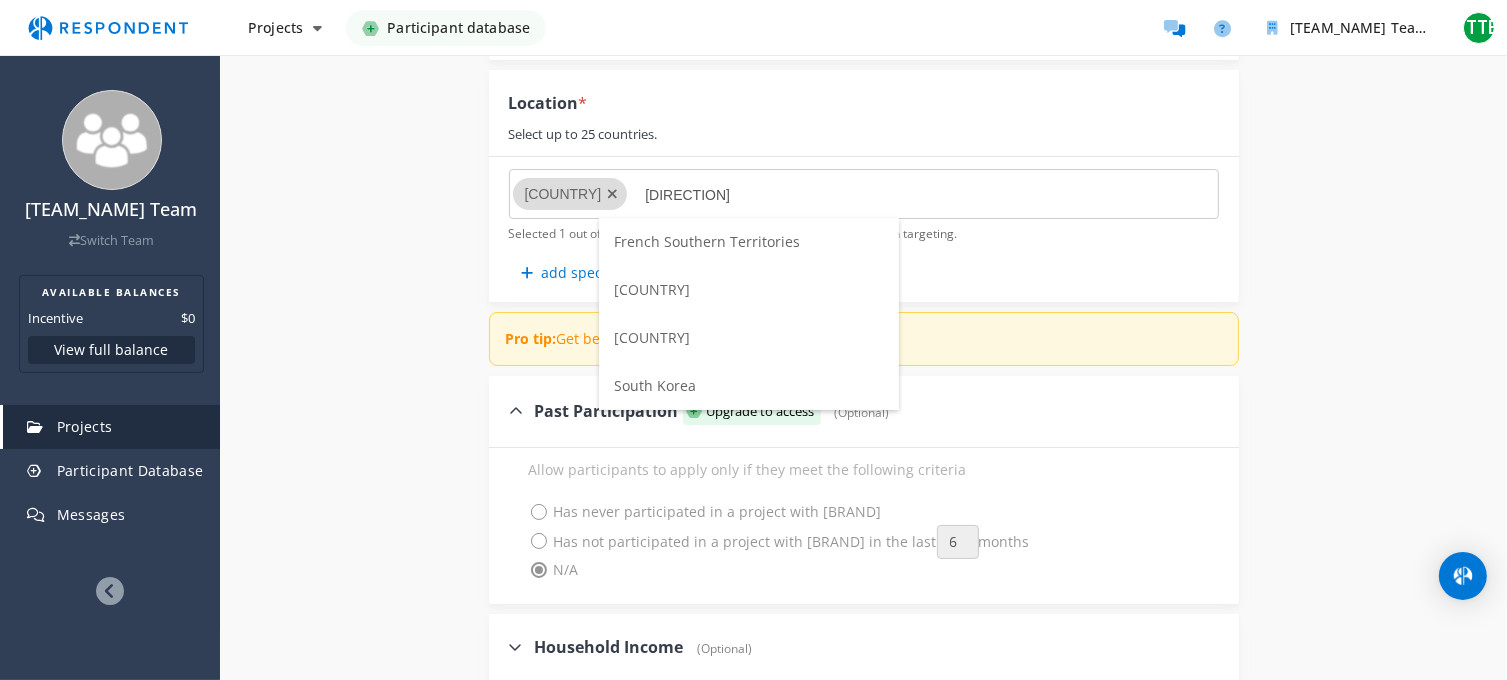 type on "[DIRECTION]" 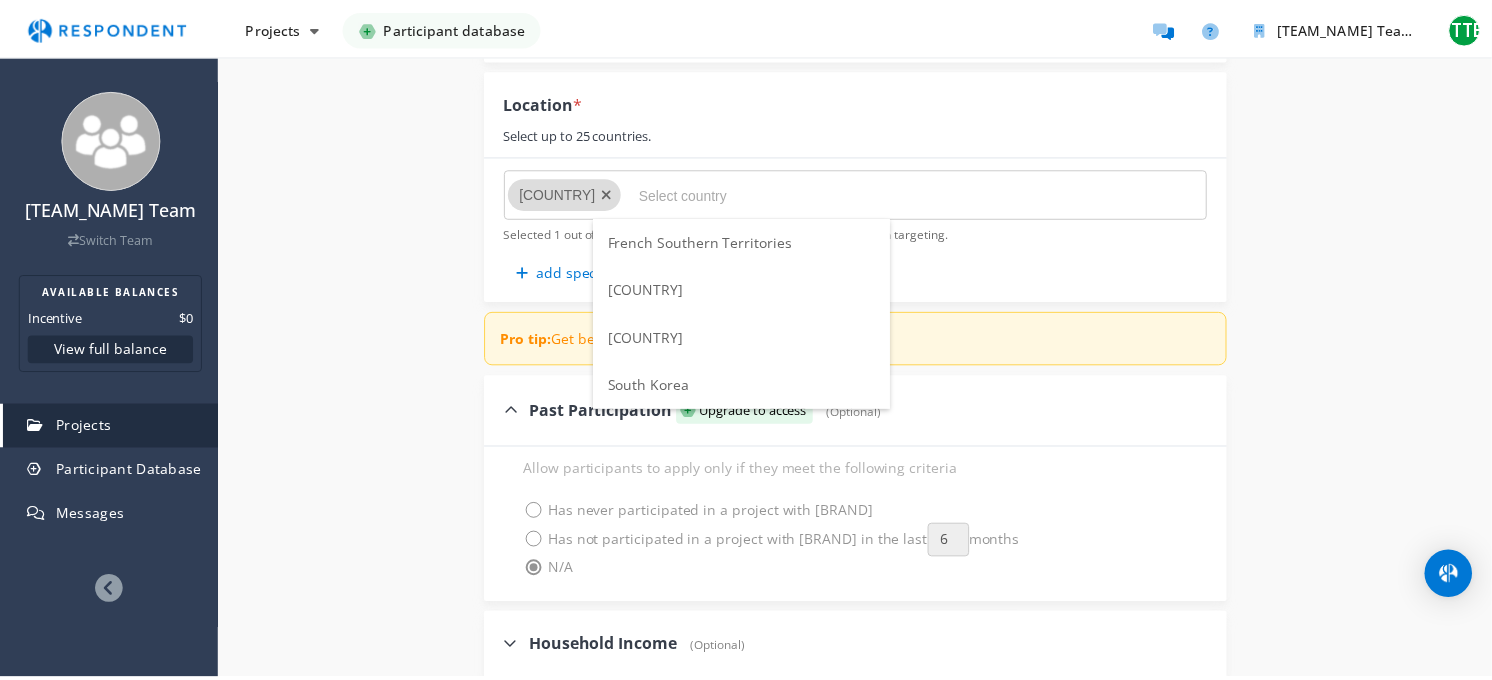scroll, scrollTop: 500, scrollLeft: 0, axis: vertical 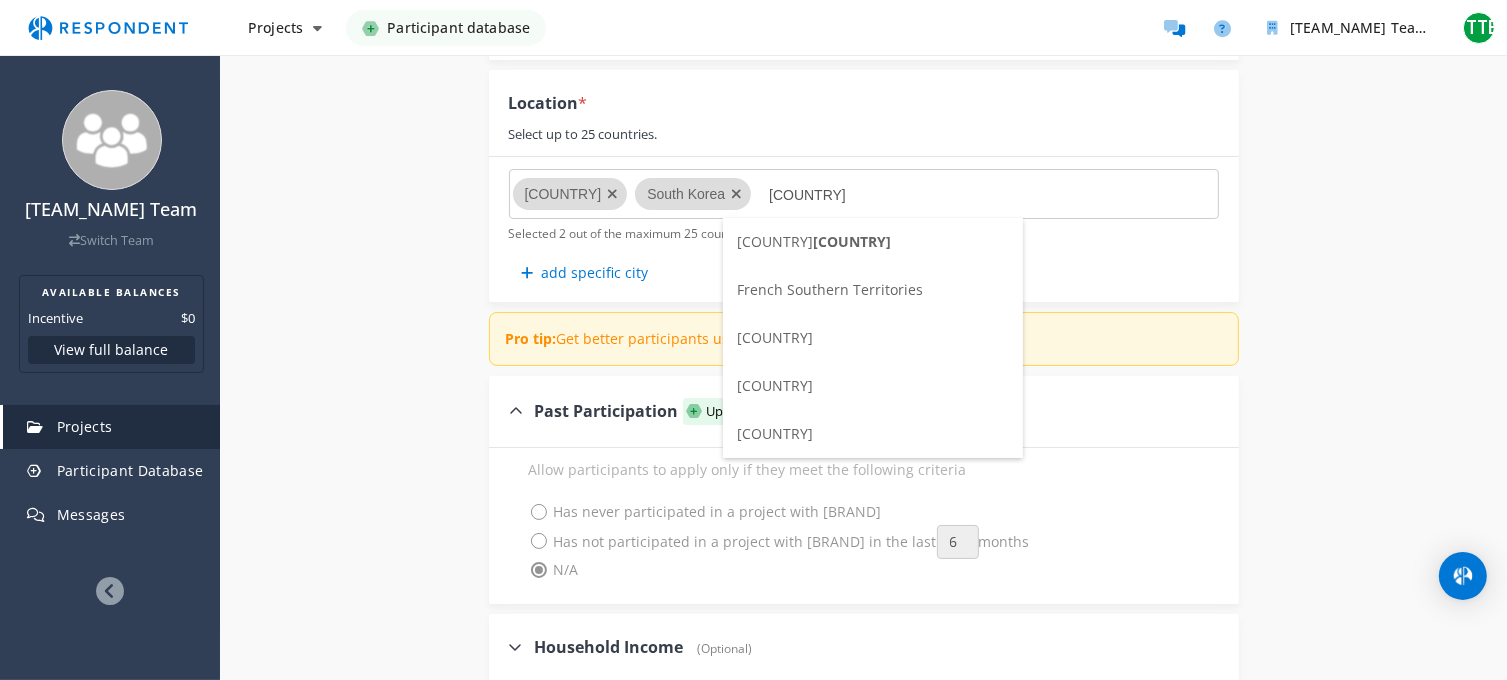 type on "s" 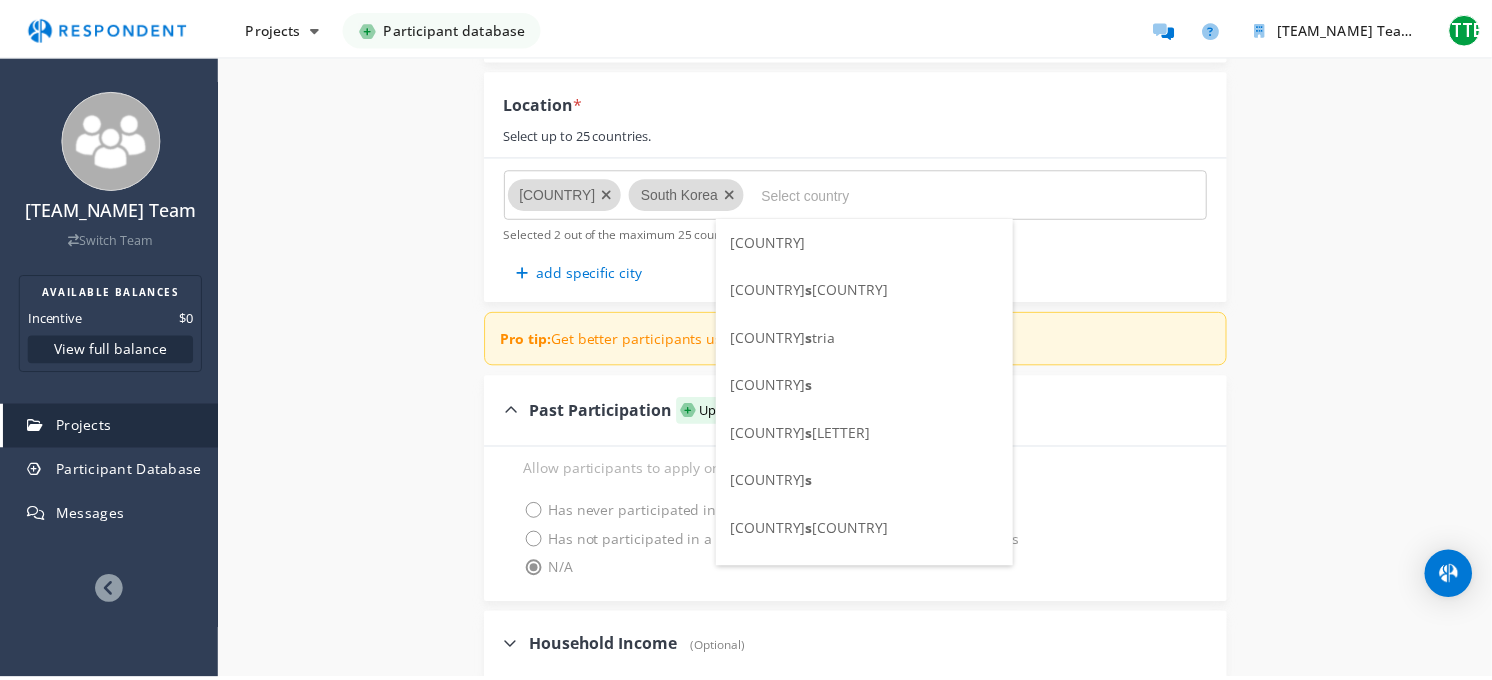 scroll, scrollTop: 500, scrollLeft: 0, axis: vertical 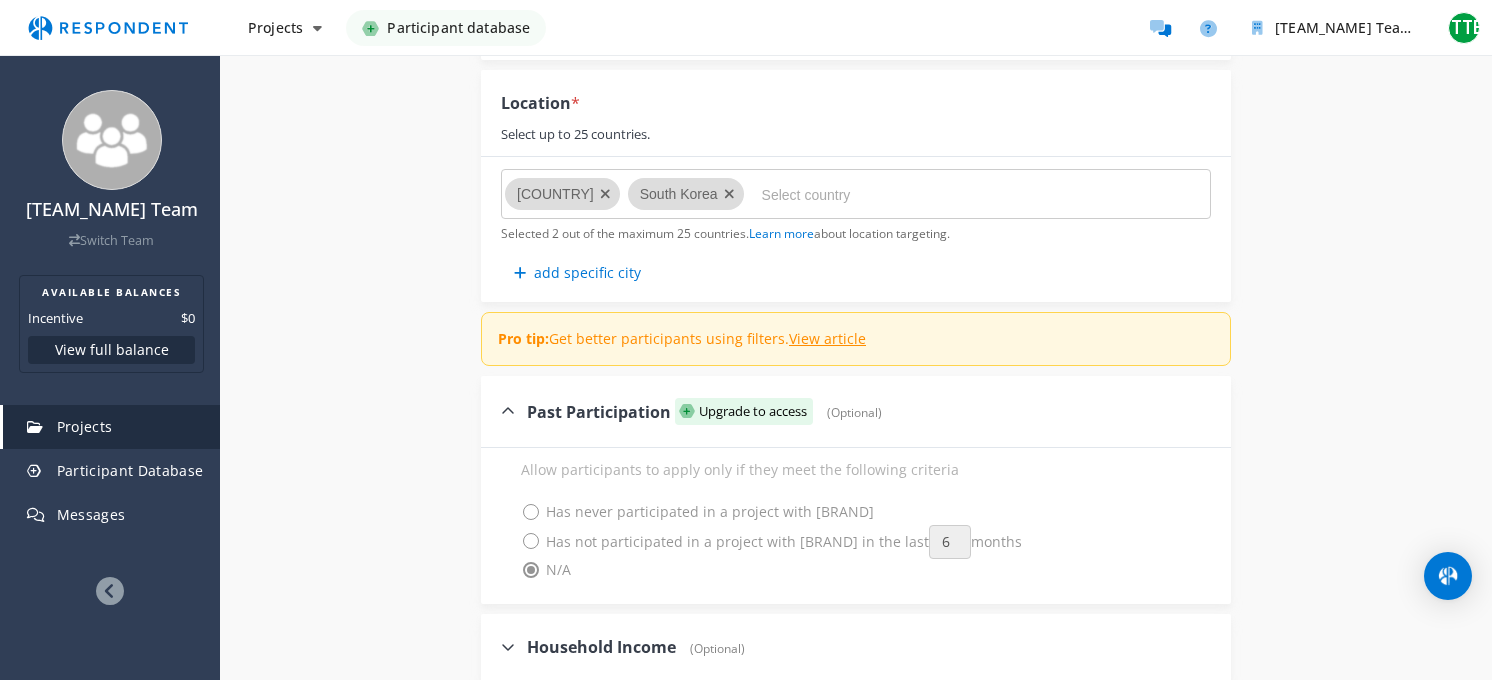 click at bounding box center [912, 195] 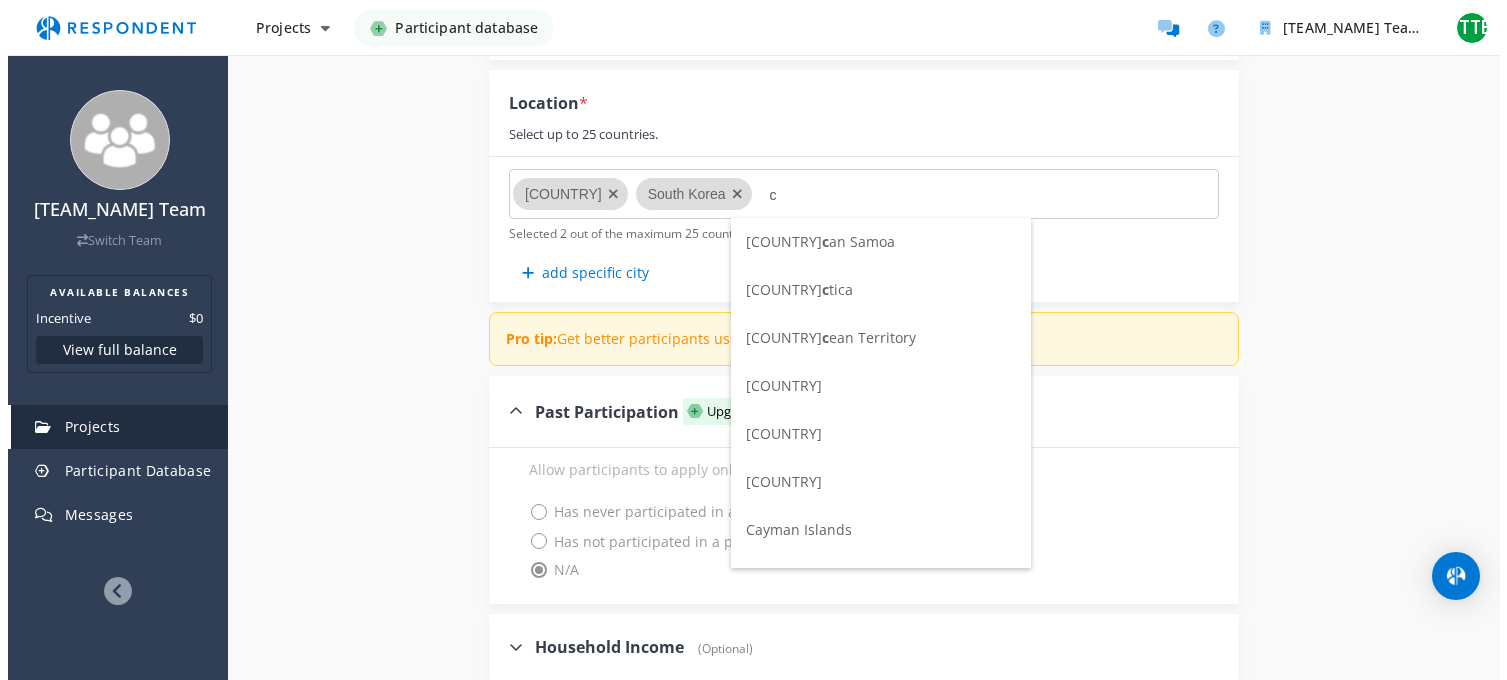 scroll, scrollTop: 0, scrollLeft: 0, axis: both 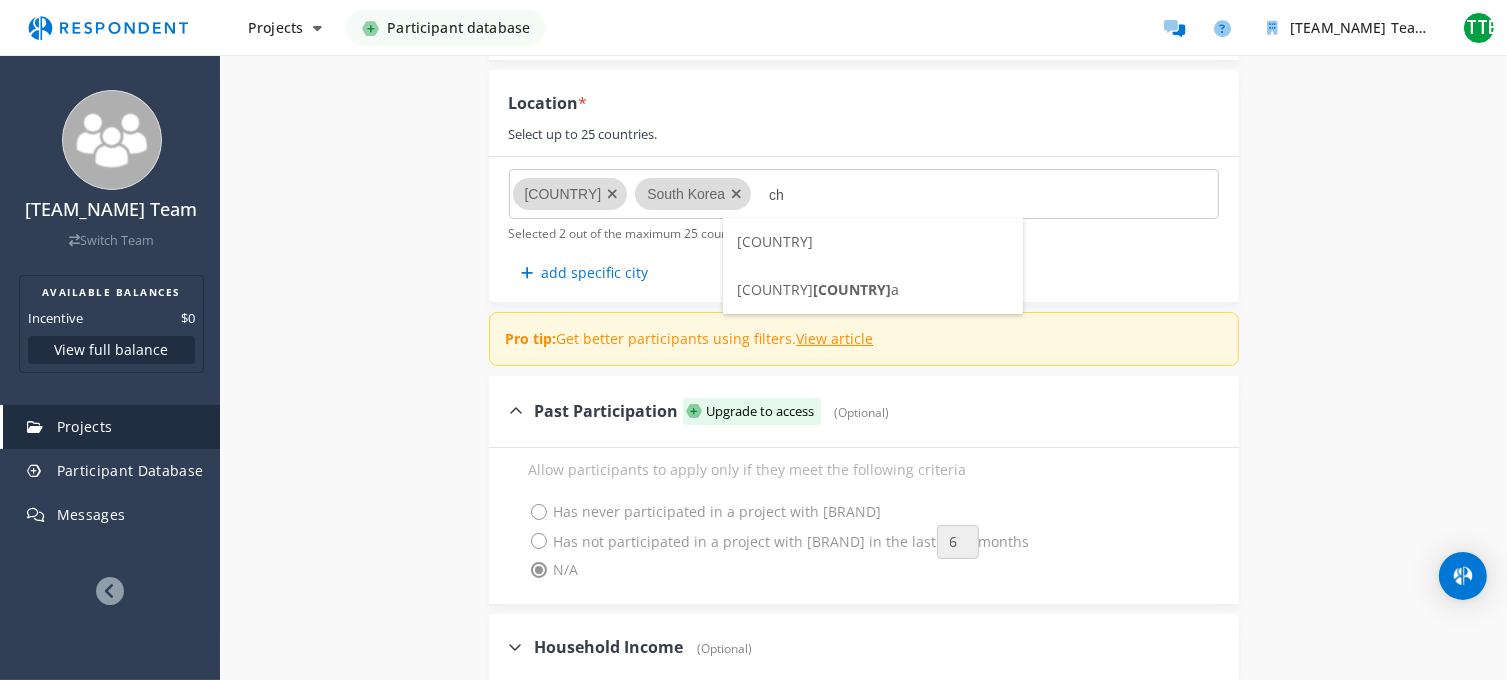 type on "c" 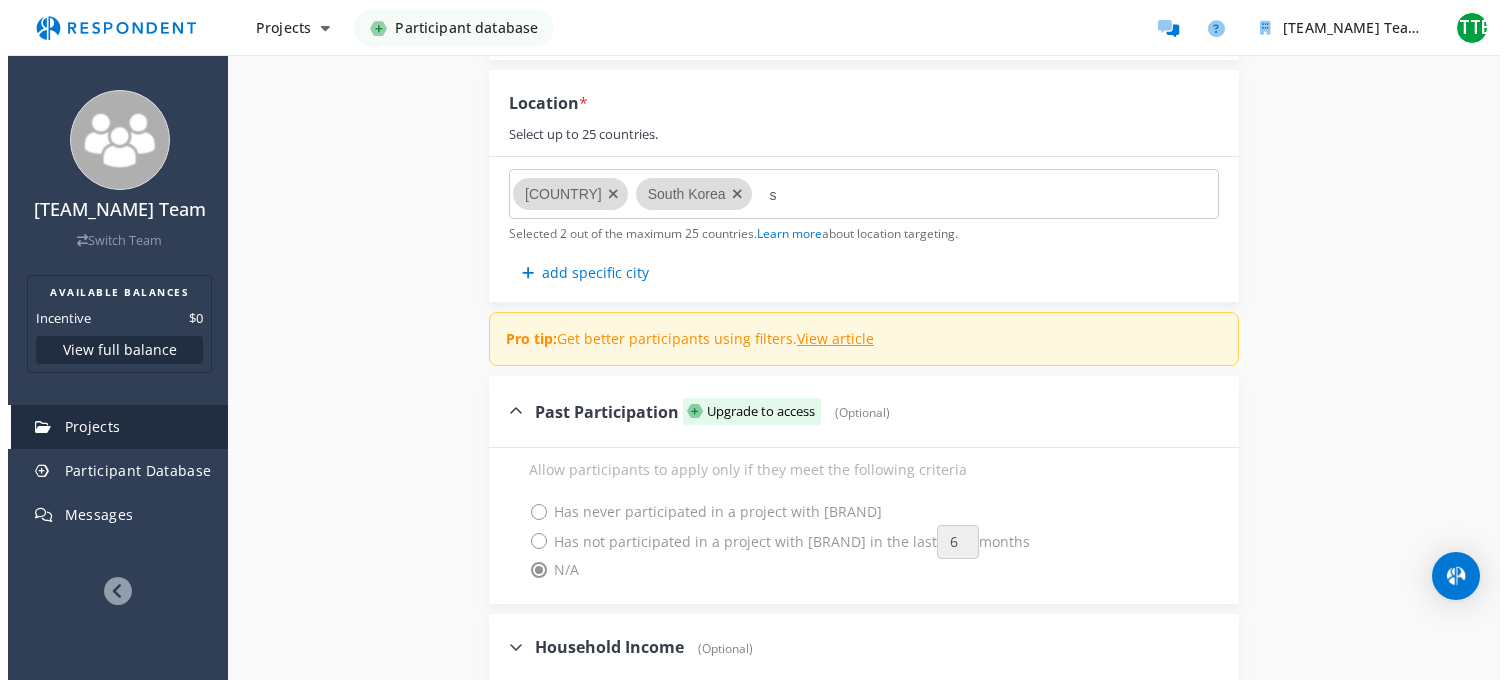 scroll, scrollTop: 0, scrollLeft: 0, axis: both 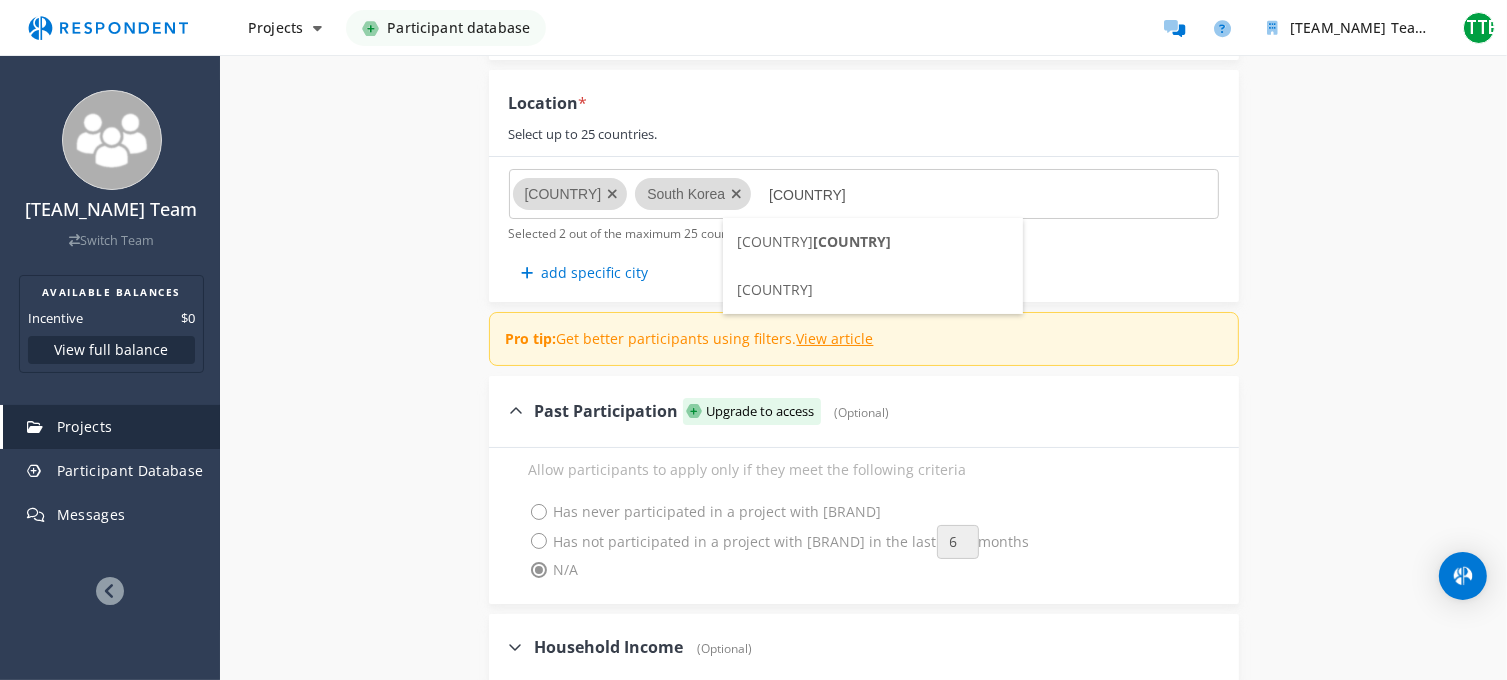 type on "[COUNTRY]" 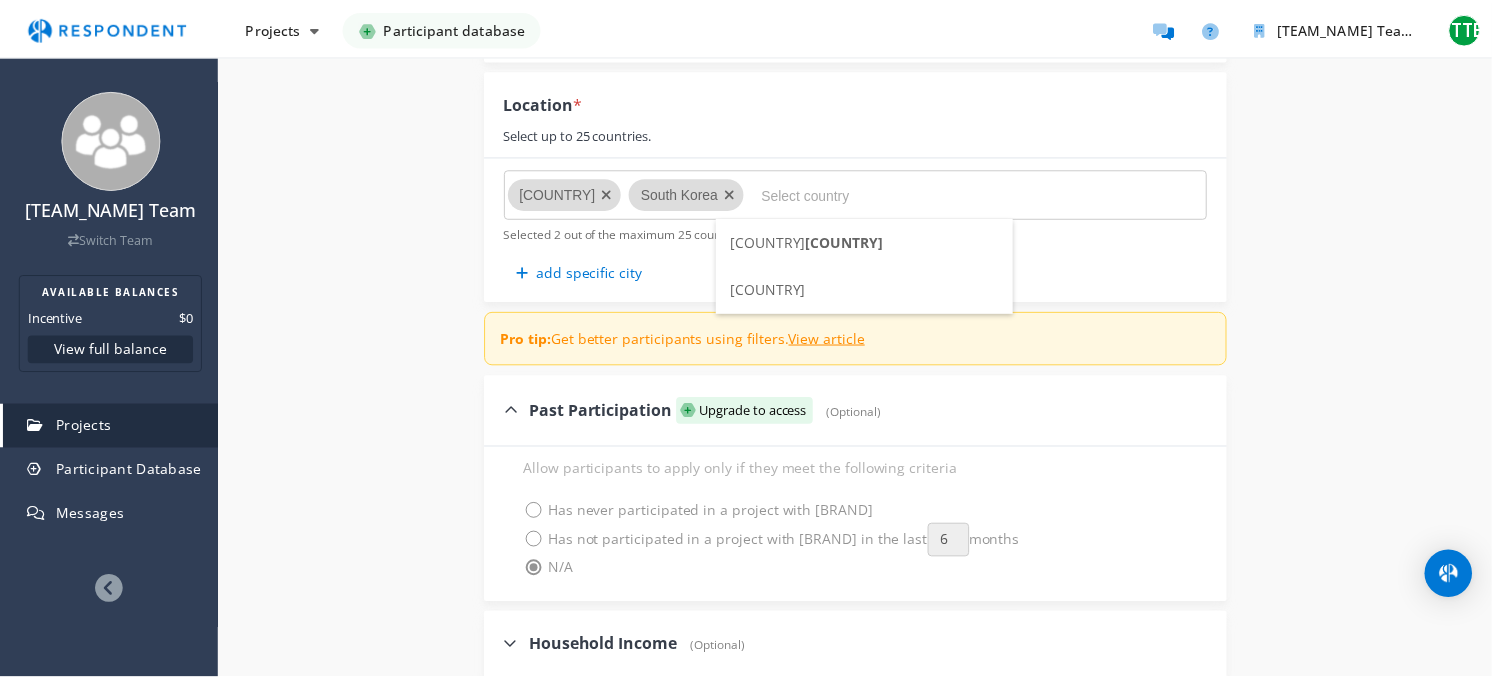 scroll, scrollTop: 500, scrollLeft: 0, axis: vertical 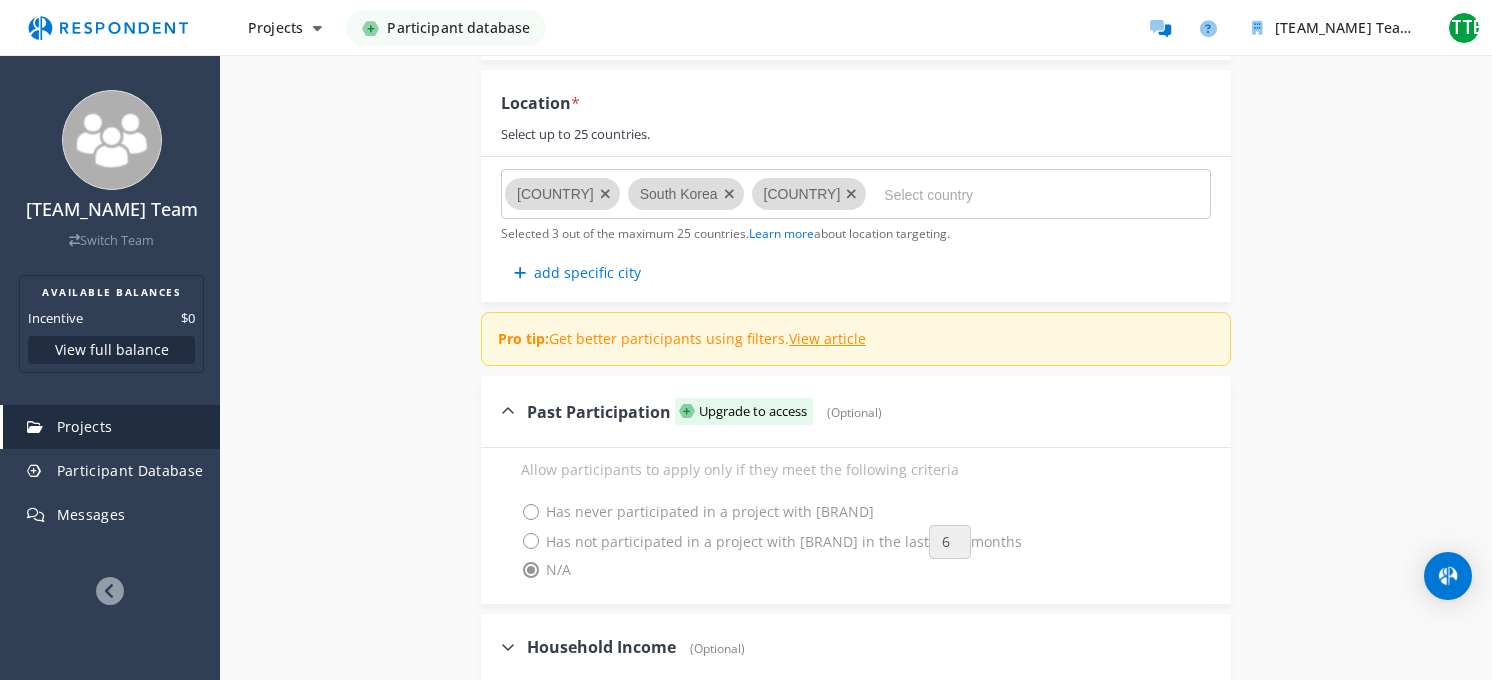 click at bounding box center [1034, 195] 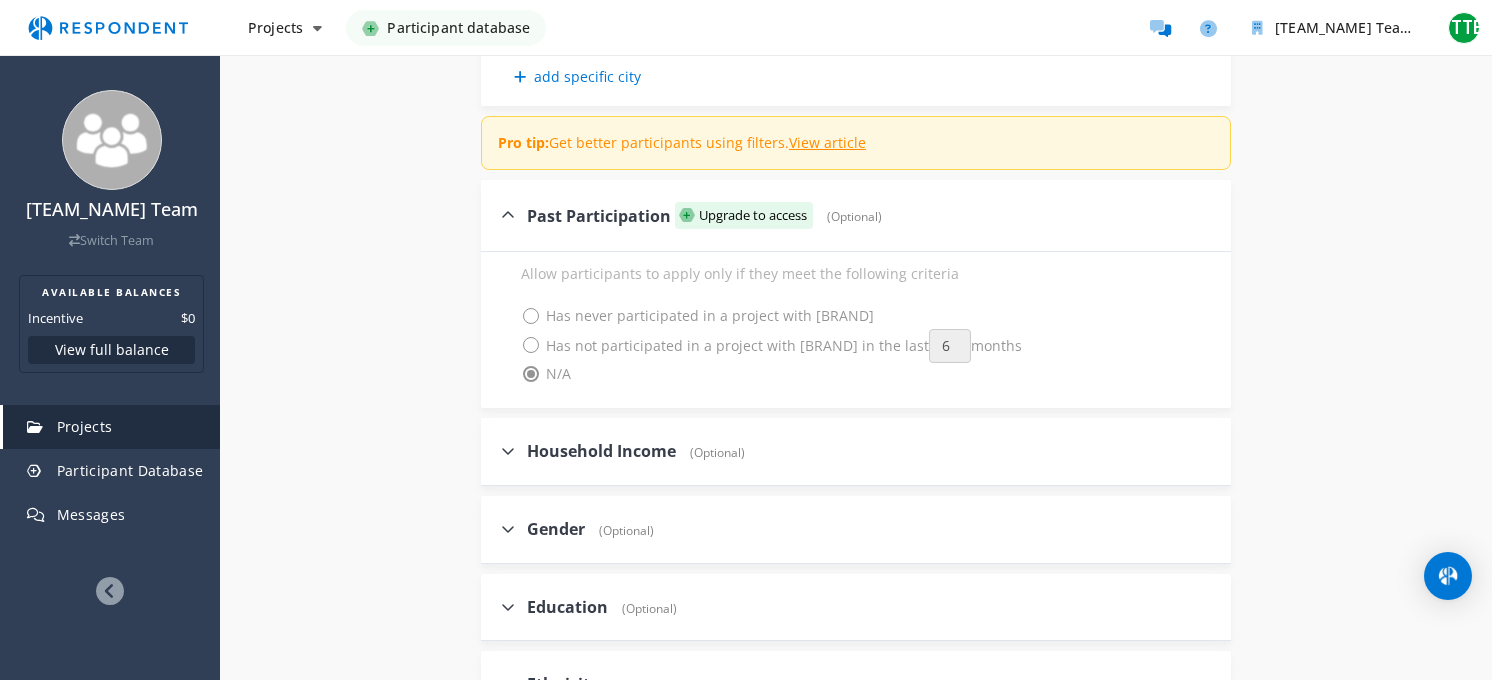 scroll, scrollTop: 700, scrollLeft: 0, axis: vertical 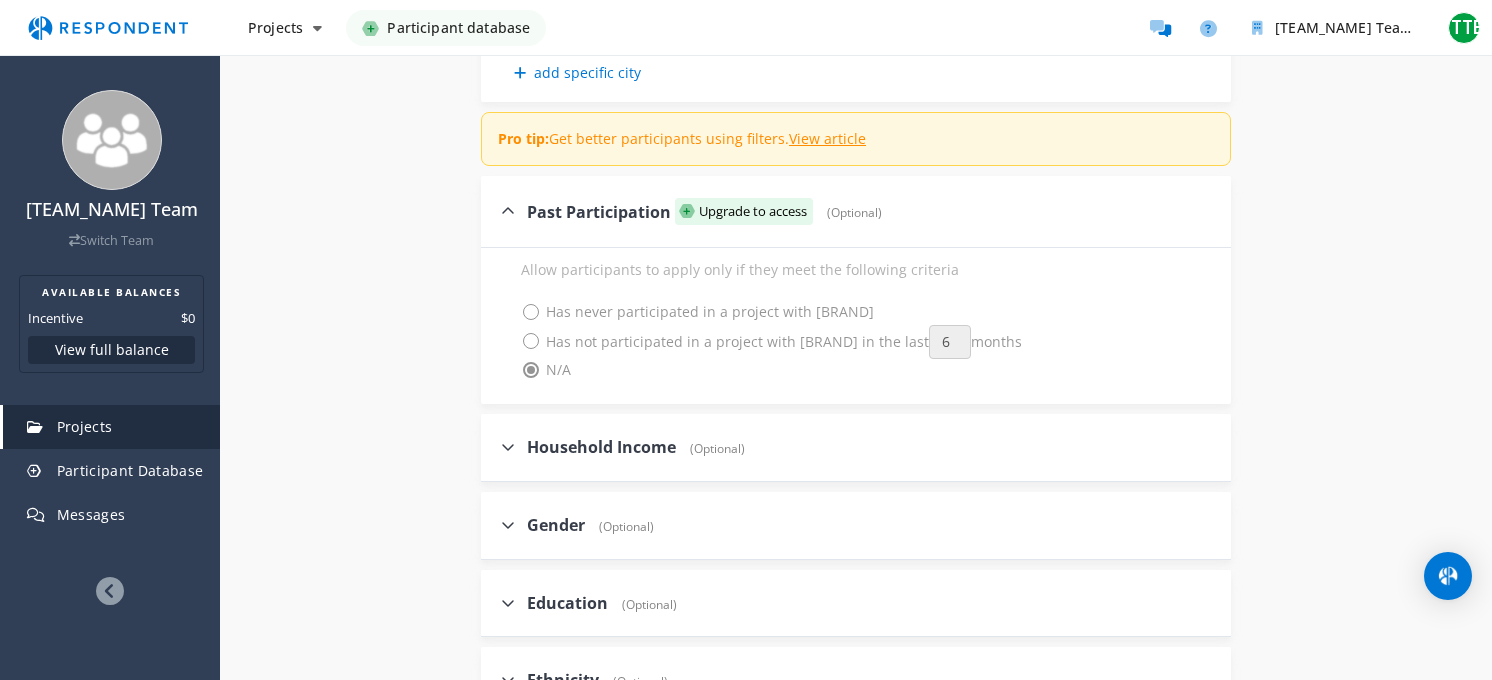 click 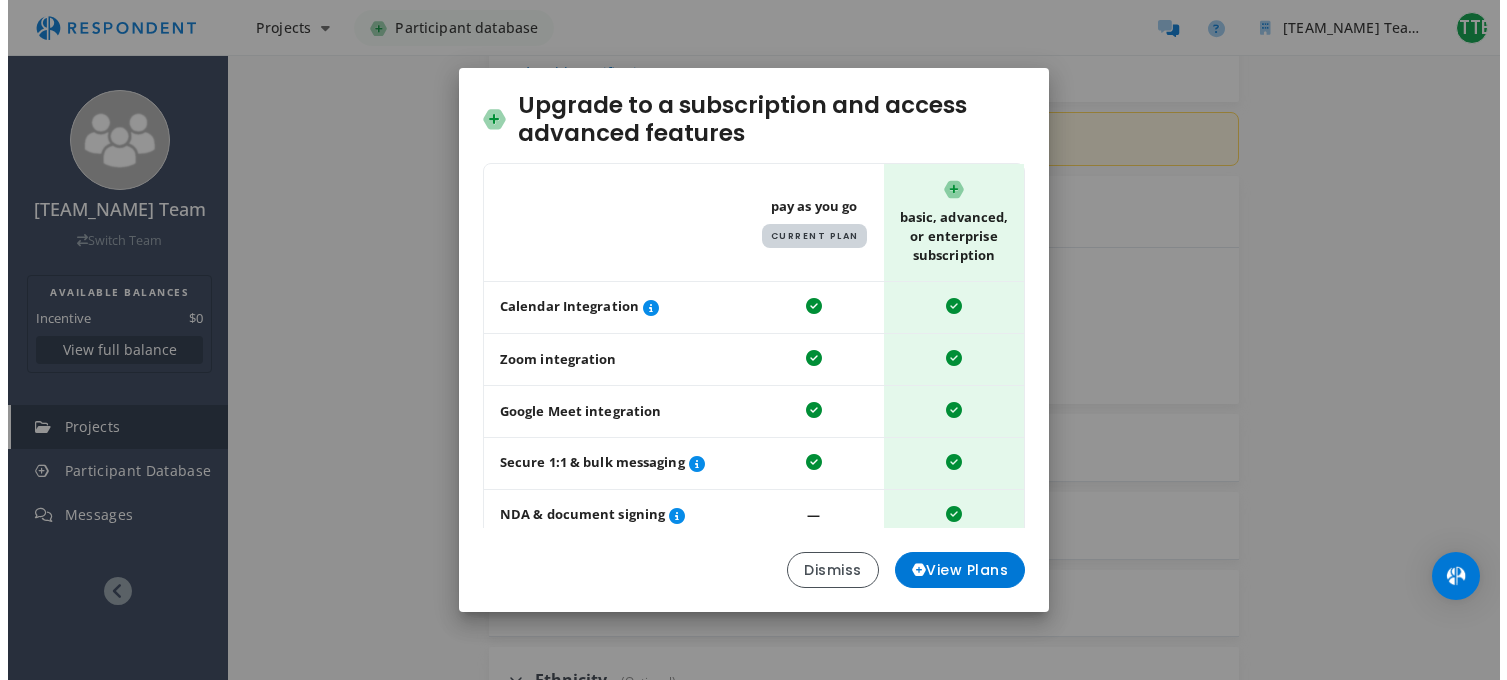 scroll, scrollTop: 0, scrollLeft: 0, axis: both 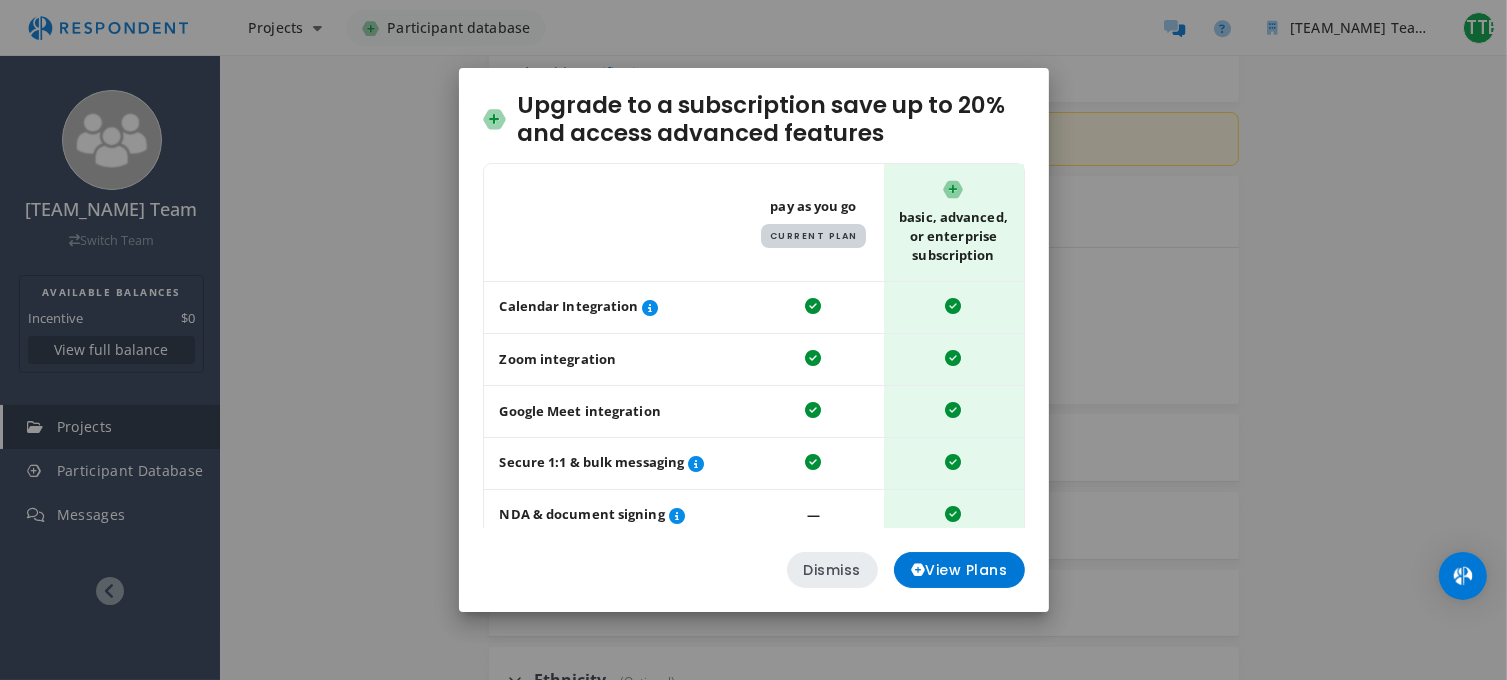 click on "Dismiss" 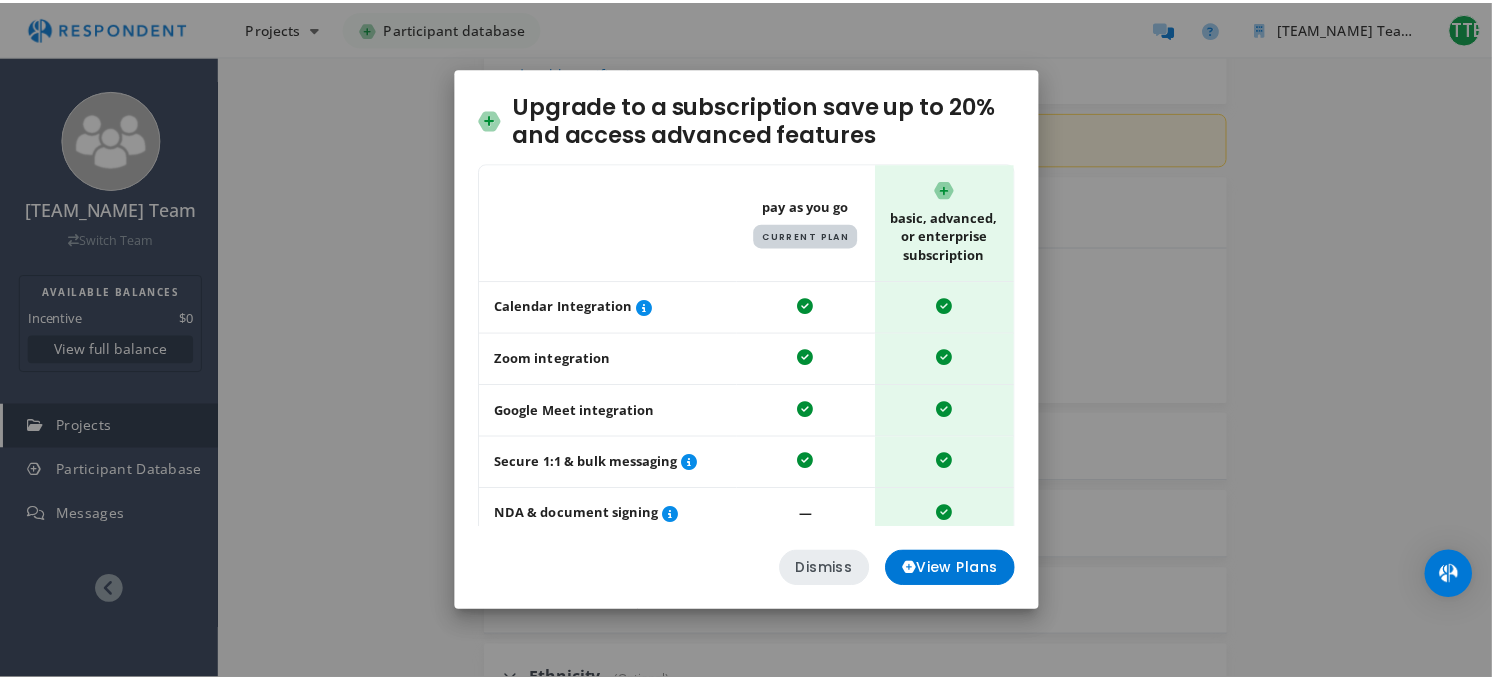 scroll, scrollTop: 700, scrollLeft: 0, axis: vertical 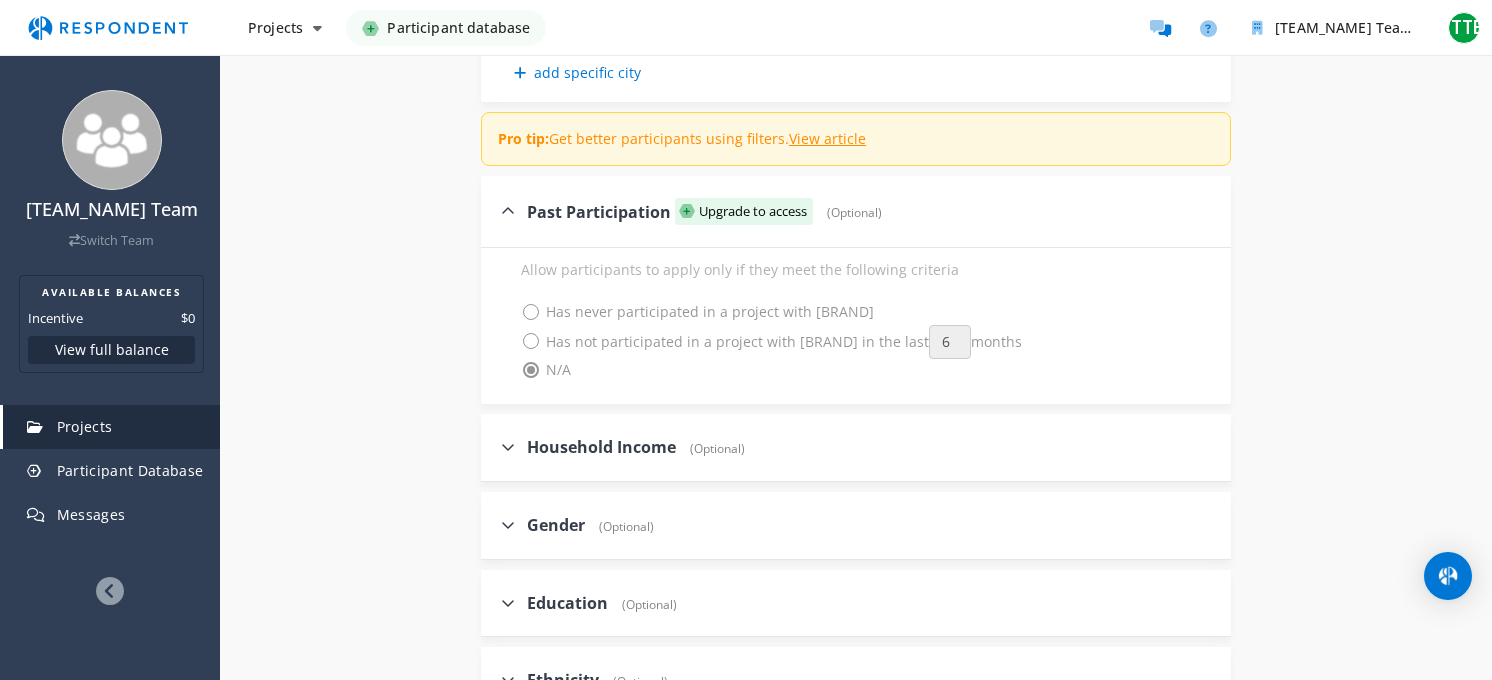 click 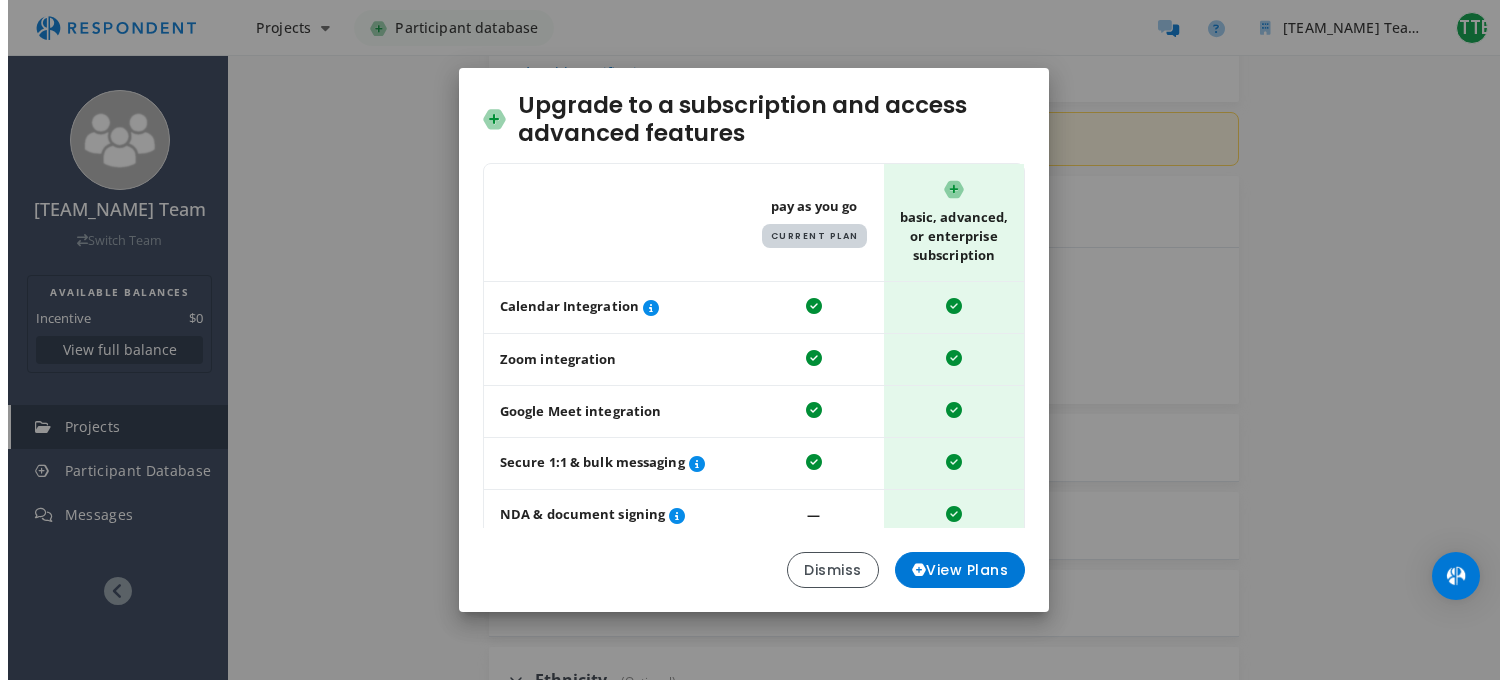 scroll, scrollTop: 0, scrollLeft: 0, axis: both 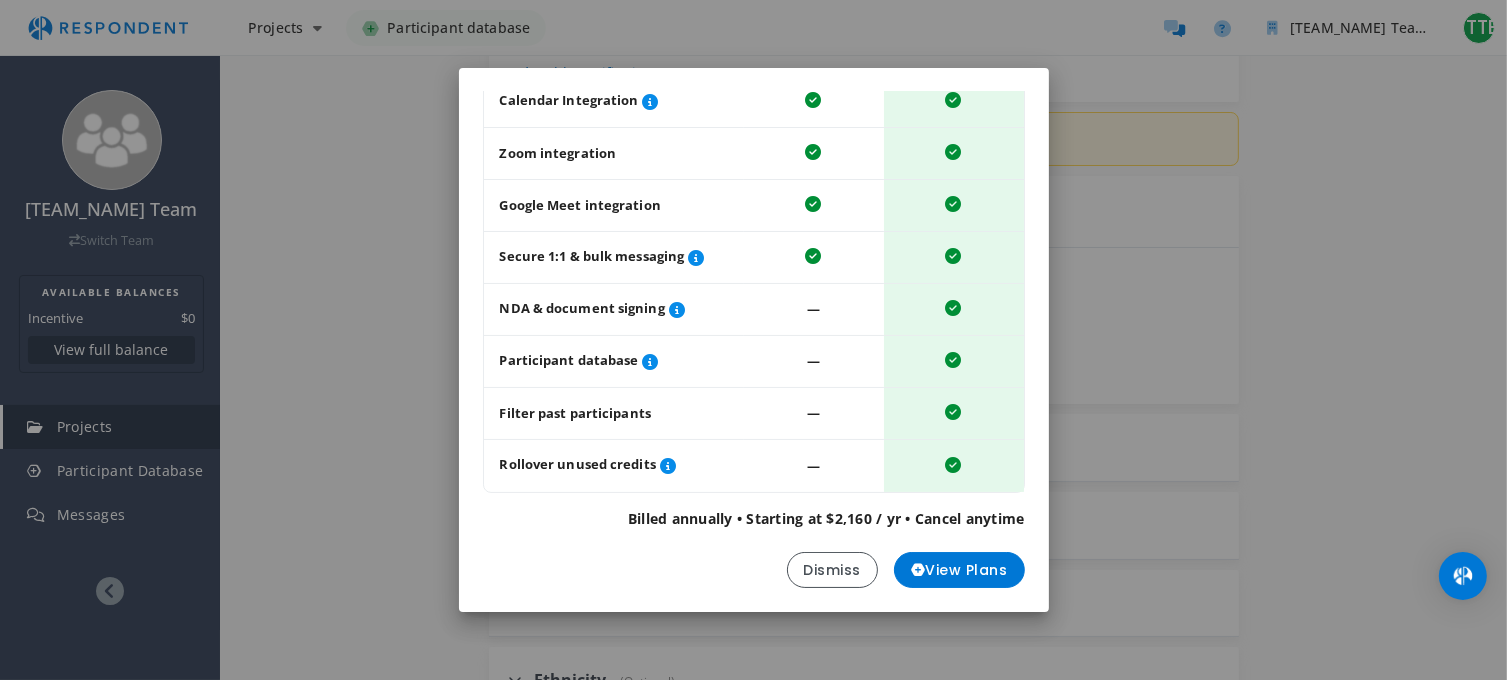 click on "Upgrade to a subscription save up to 20% and access advanced features               Table showing a comparison between the pay as you go plan and the basic, advanced, or enterprise subscription plans             Pay As You Go  Current Plan              Basic, Advanced, or Enterprise Subscription               Calendar Integration                                   Zoom integration                         Google Meet integration                         Secure 1:1 & bulk messaging                                   NDA & document signing                      ―              Participant database                      ―              Filter past participants            ―              Rollover unused credits                      ―                    Billed annually • Starting at $2,160 / yr • Cancel anytime           Dismiss       View Plans" at bounding box center [753, 340] 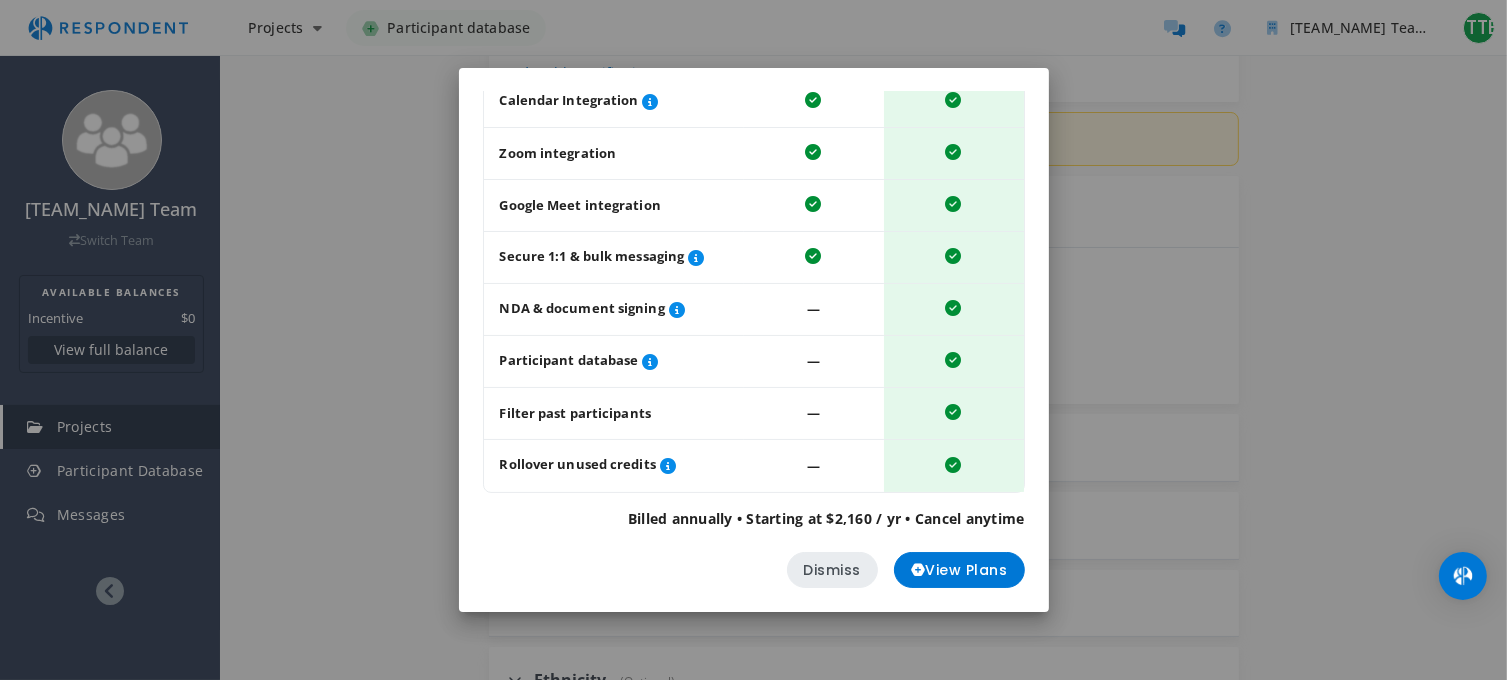 click on "Dismiss" 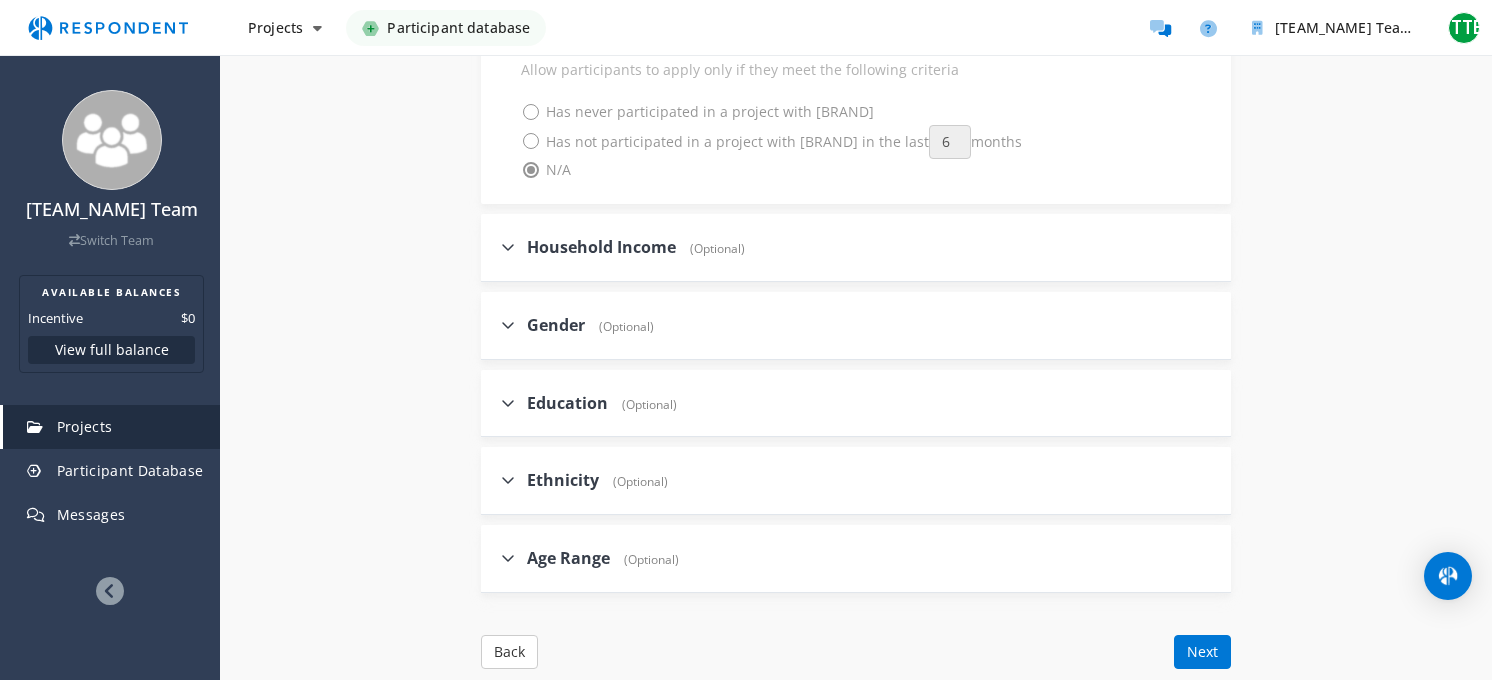 scroll, scrollTop: 1100, scrollLeft: 0, axis: vertical 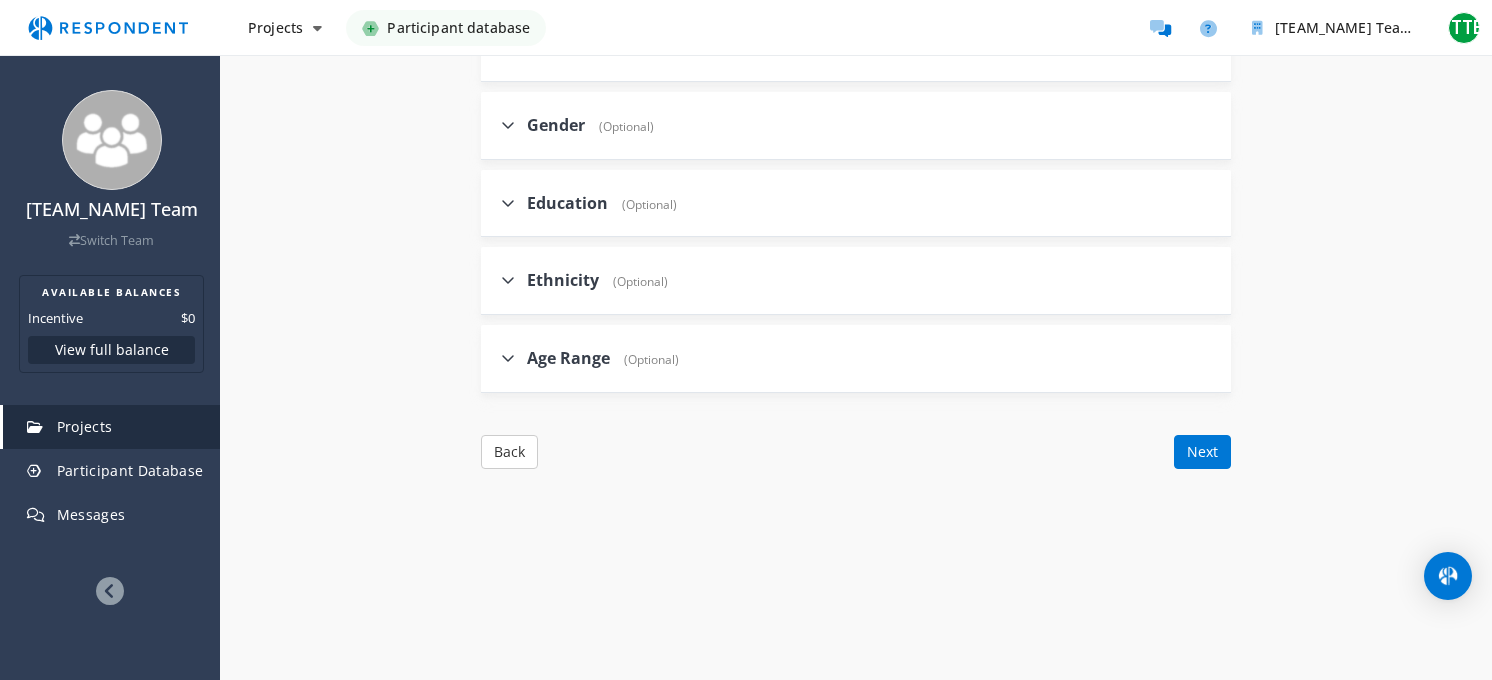 click 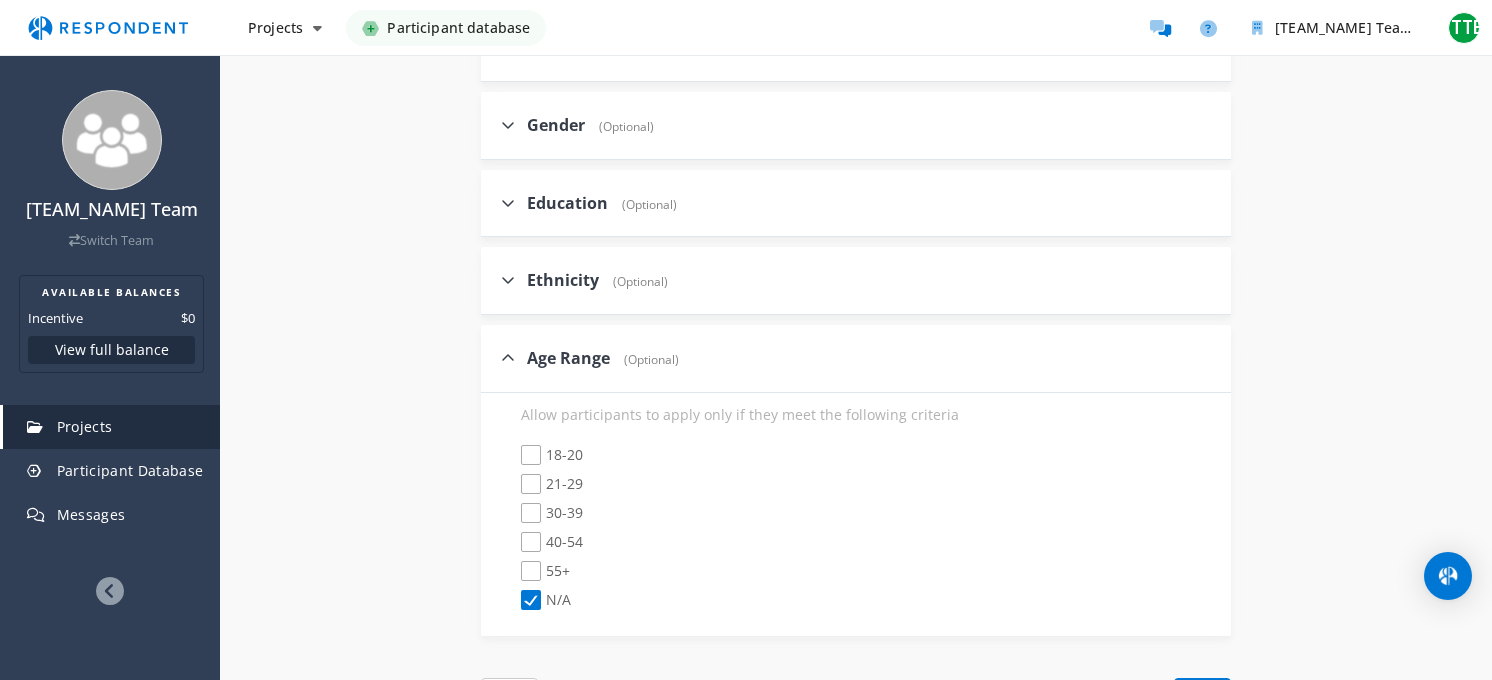 click on "Internal Project Name  *               [FIRST] [LAST] (new users)      This is visible only to your organization.              Respondent Pitch       Project Title  *     [FIRST] [LAST]      This is visible to Participants.  Tips on writing a great pitch.             Project Details  *      52   /800        Testing first impression of the platform, usability.      This is visible to Respondents.                   Target Audience  *                 Industry Professionals (B2B)             General Population (B2C)                   Project Topic(s)                                             Other                                                                                                                                                         Tagging your projects with topics will better help match your general population project with participants that have indicated interest in these topics.                      Type of Research             Remote             In-Person" at bounding box center [856, -43] 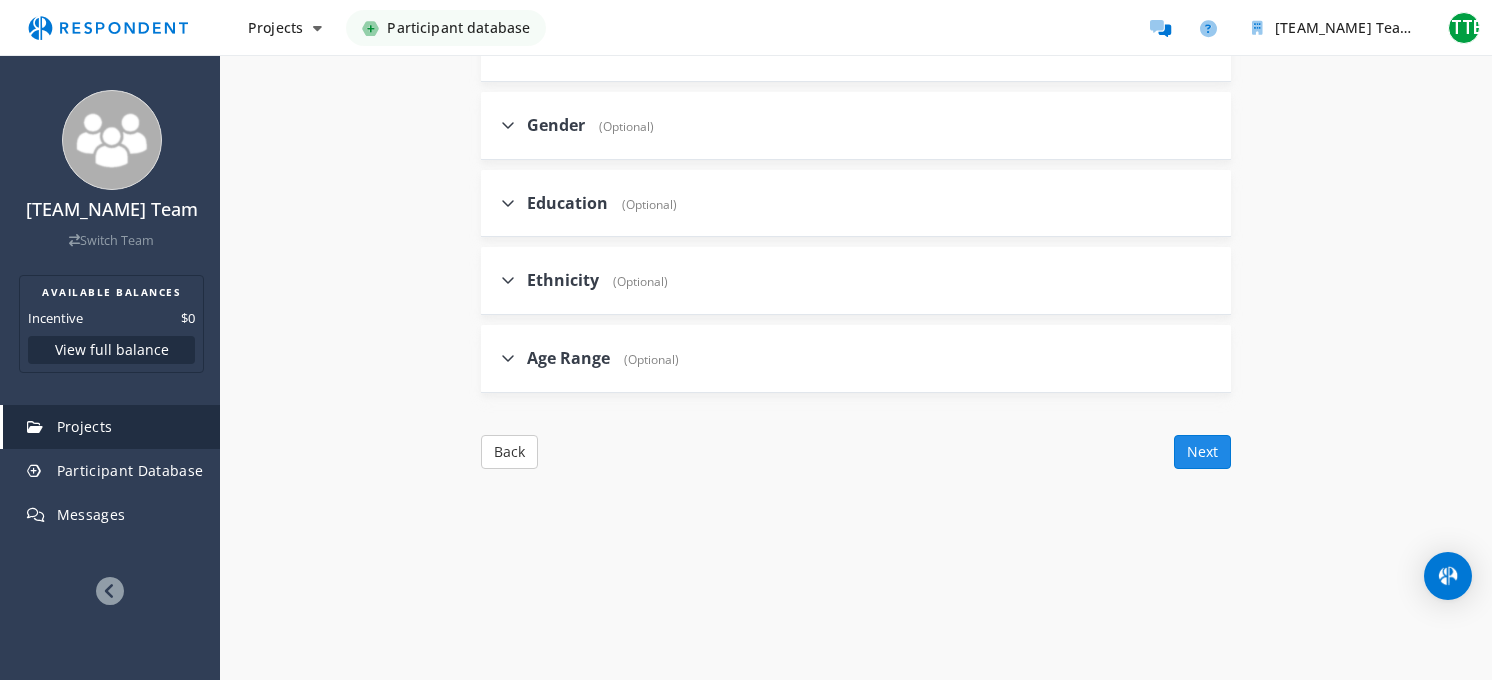 click on "Next" 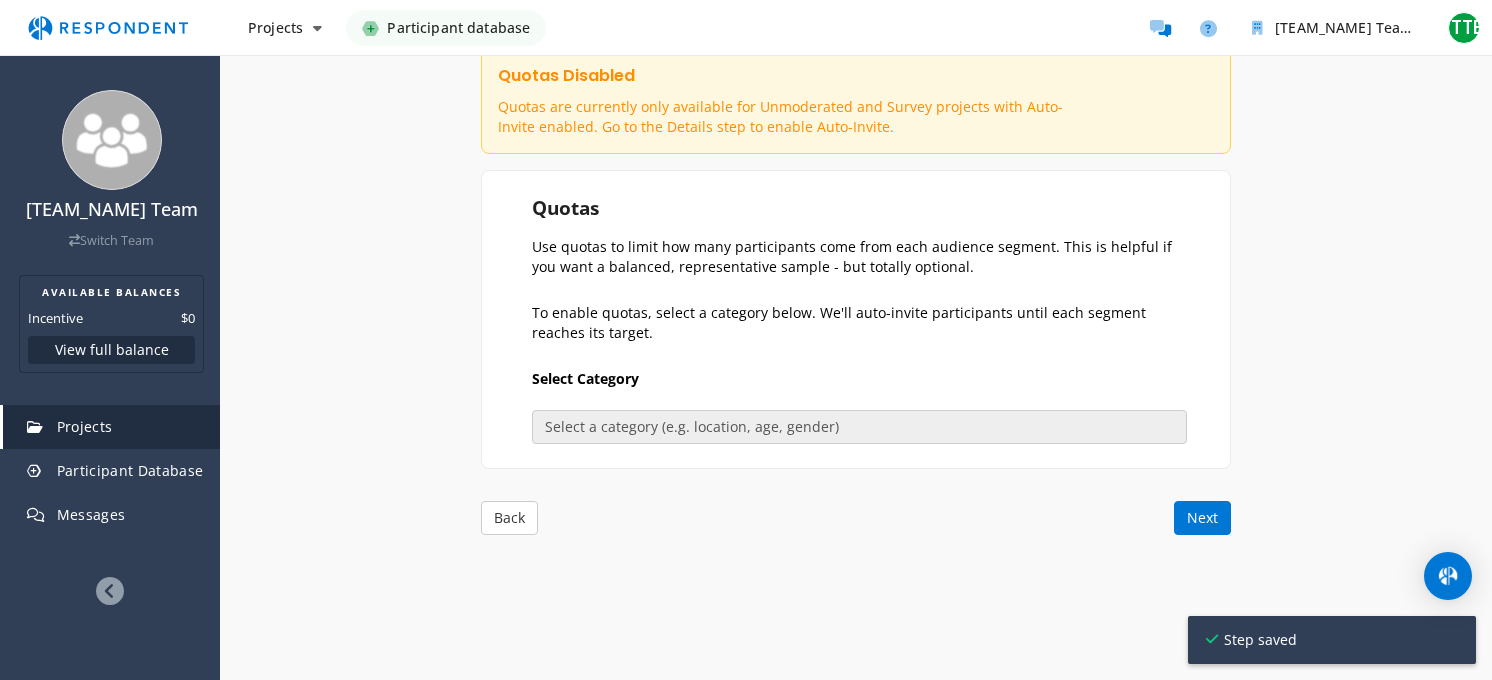 scroll, scrollTop: 242, scrollLeft: 0, axis: vertical 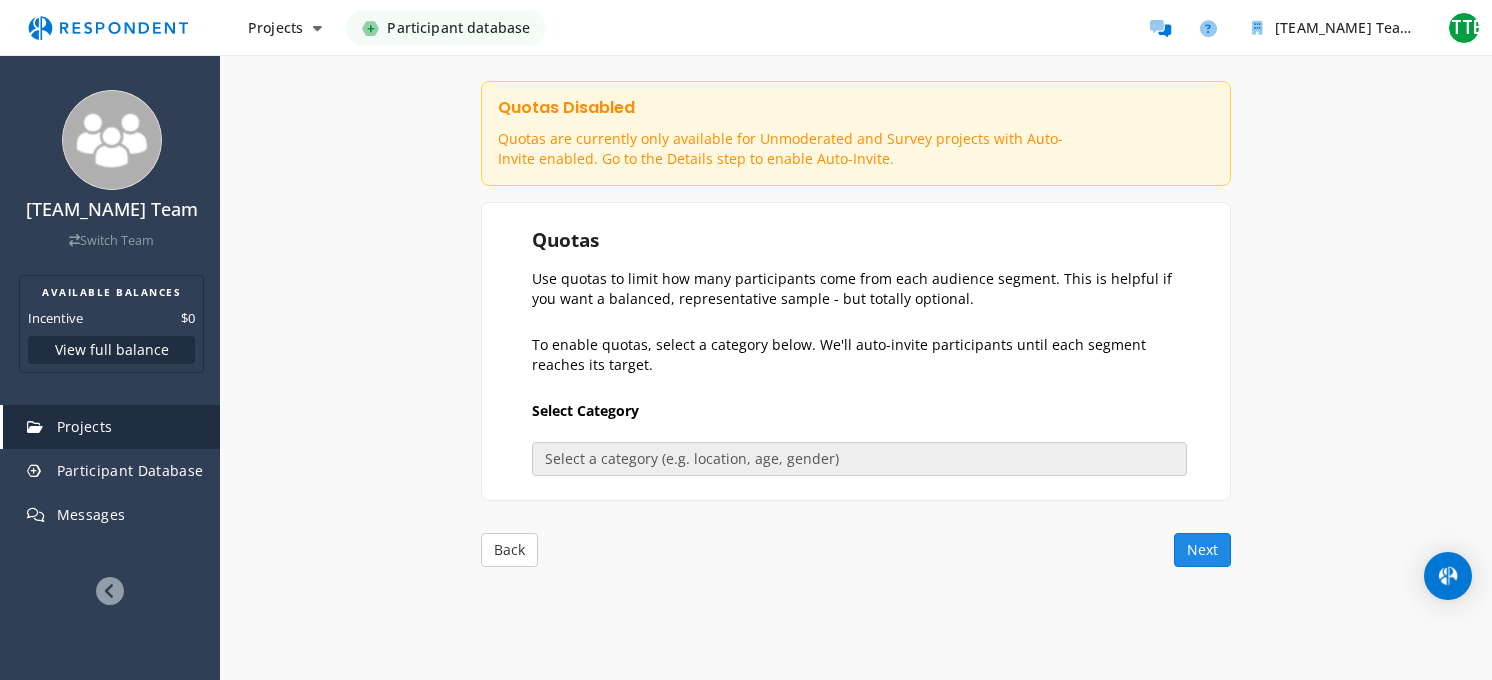 click on "Next" 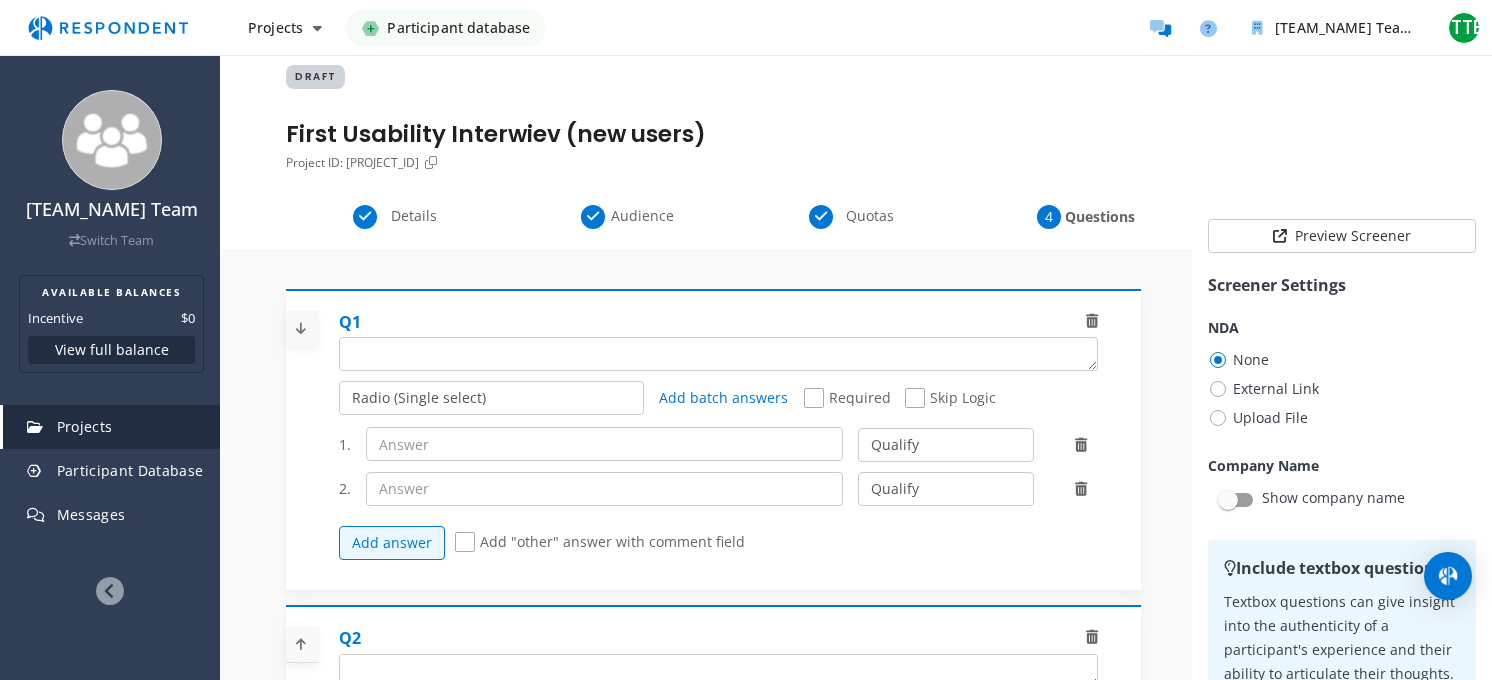 scroll, scrollTop: 0, scrollLeft: 0, axis: both 